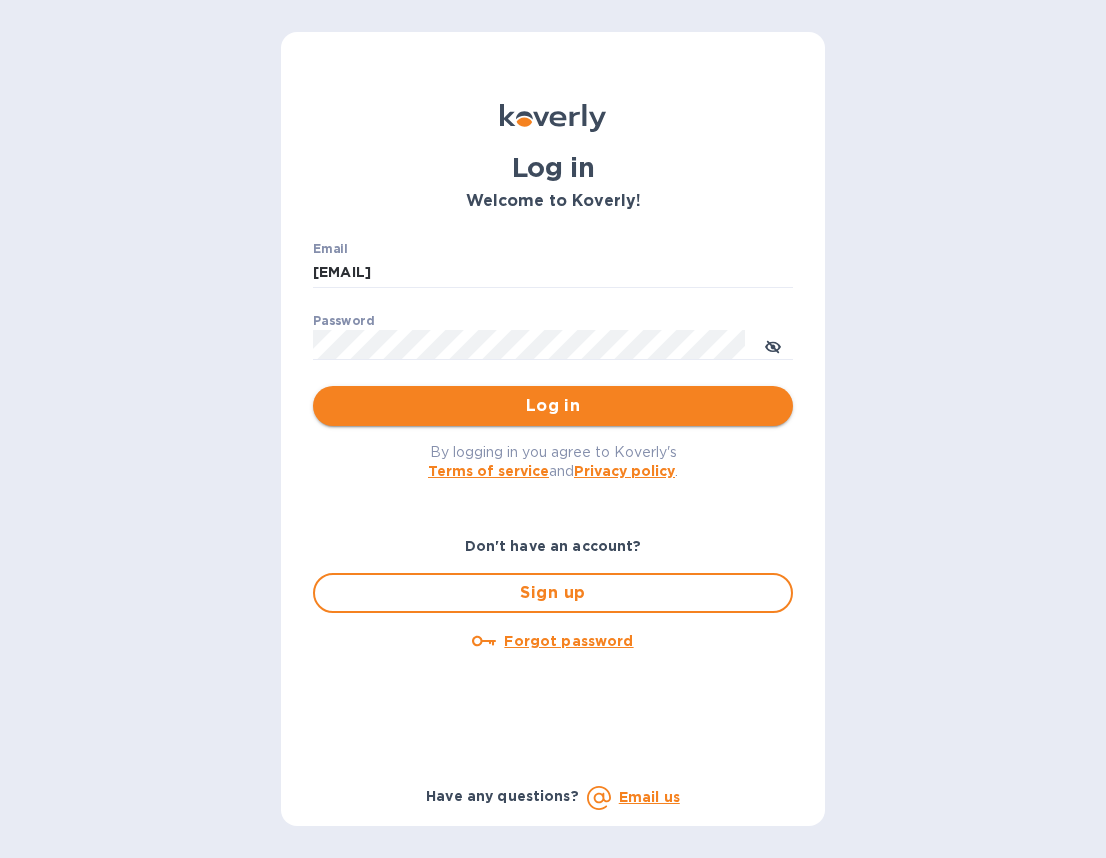 scroll, scrollTop: 0, scrollLeft: 0, axis: both 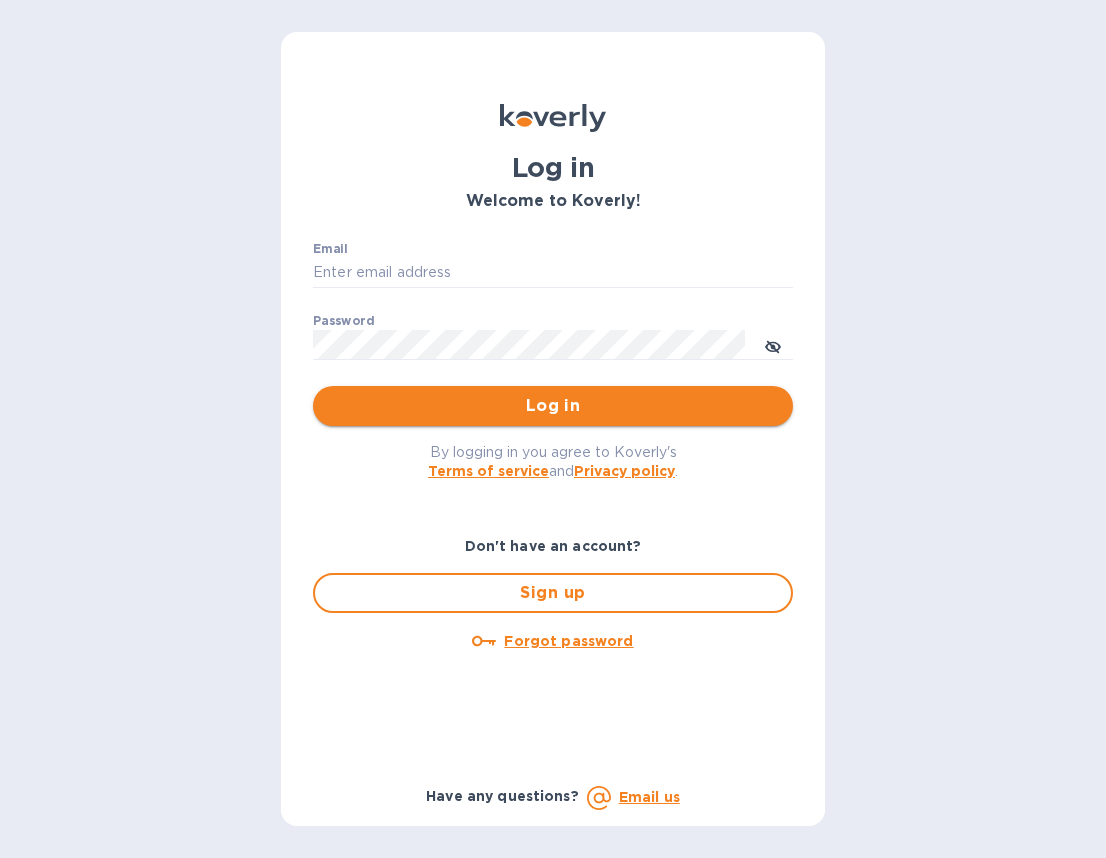 type on "victoria@thesourceimports.com" 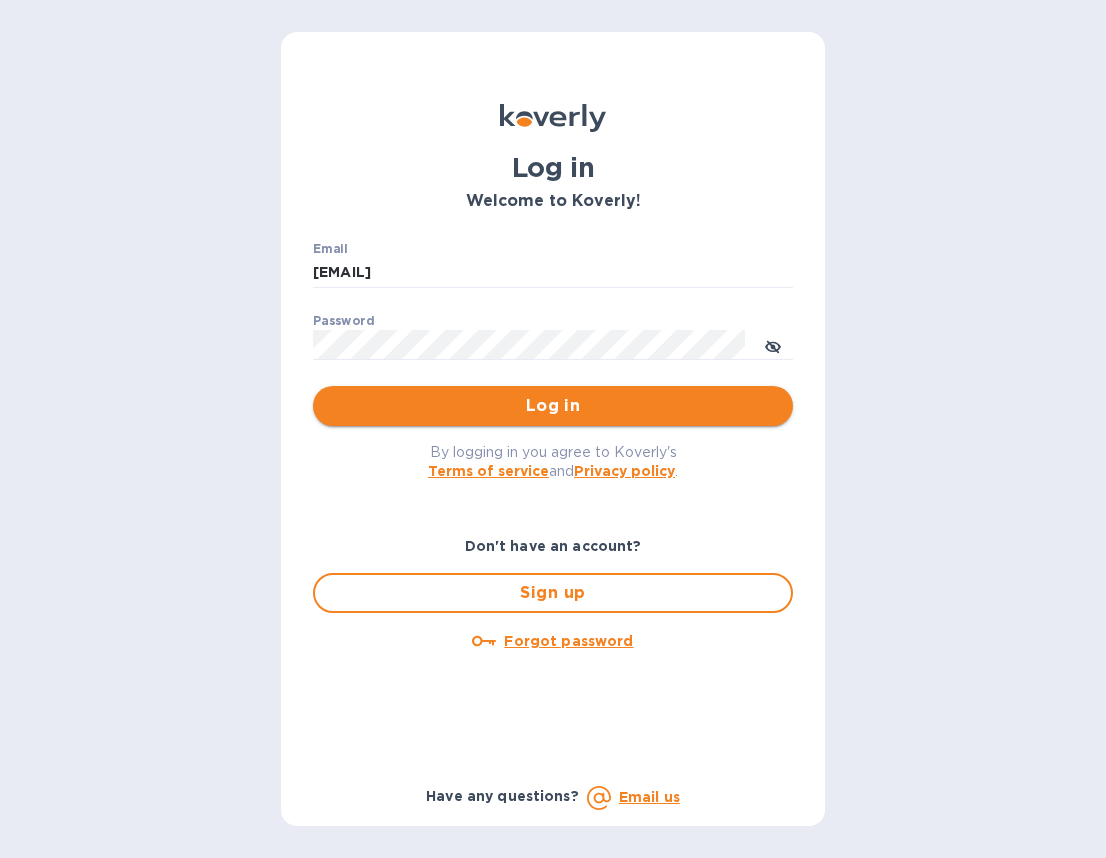 click on "Log in" at bounding box center [553, 406] 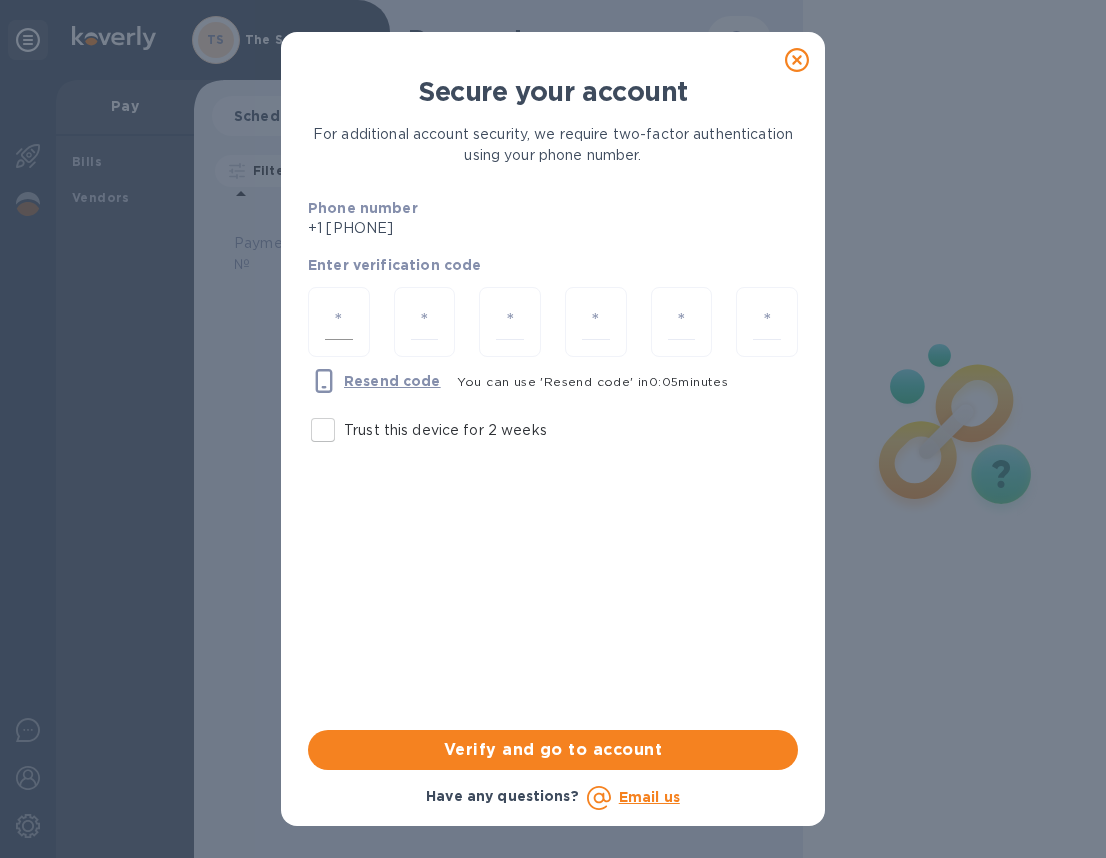 click at bounding box center (339, 322) 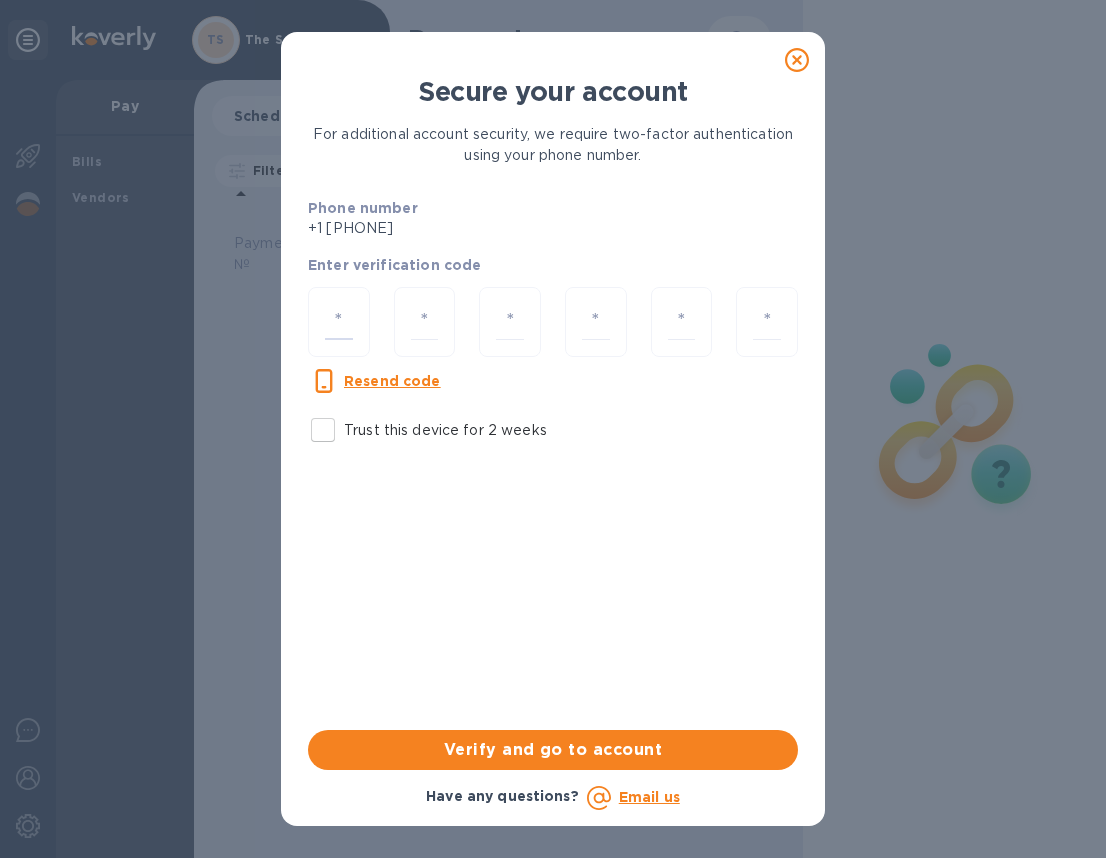 paste on "6" 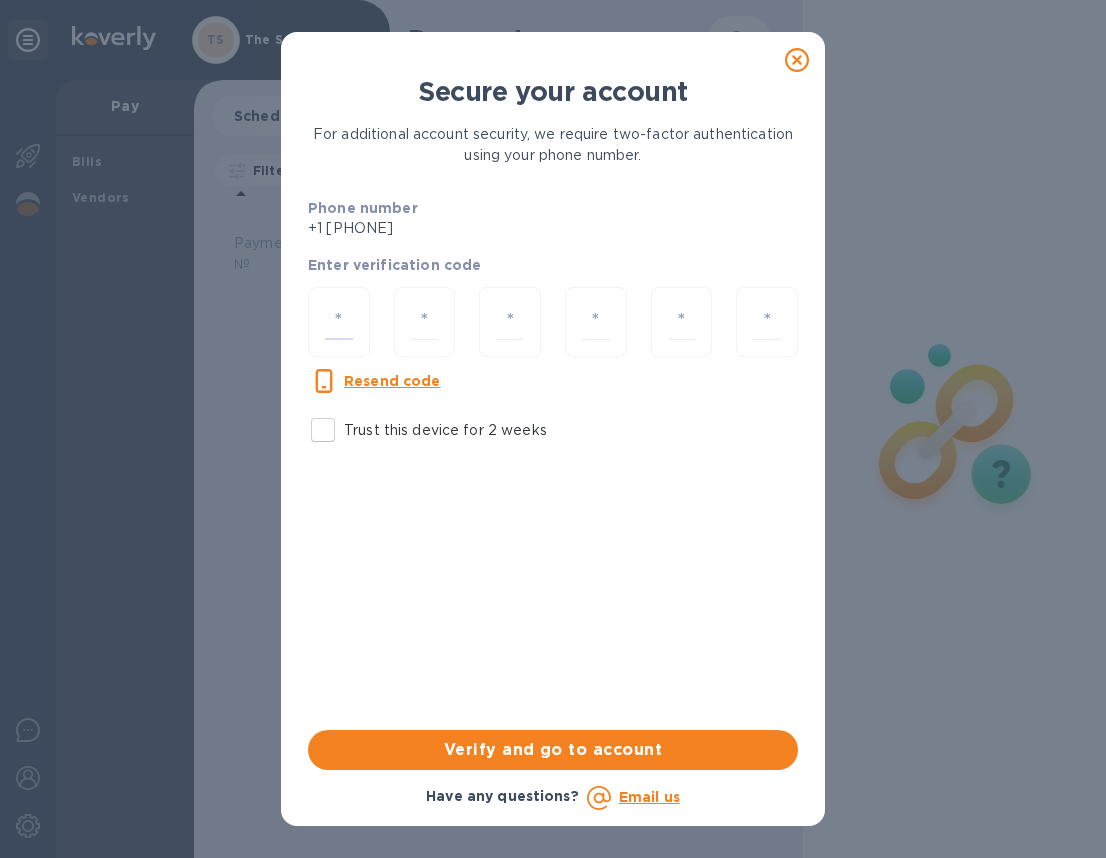 type on "0" 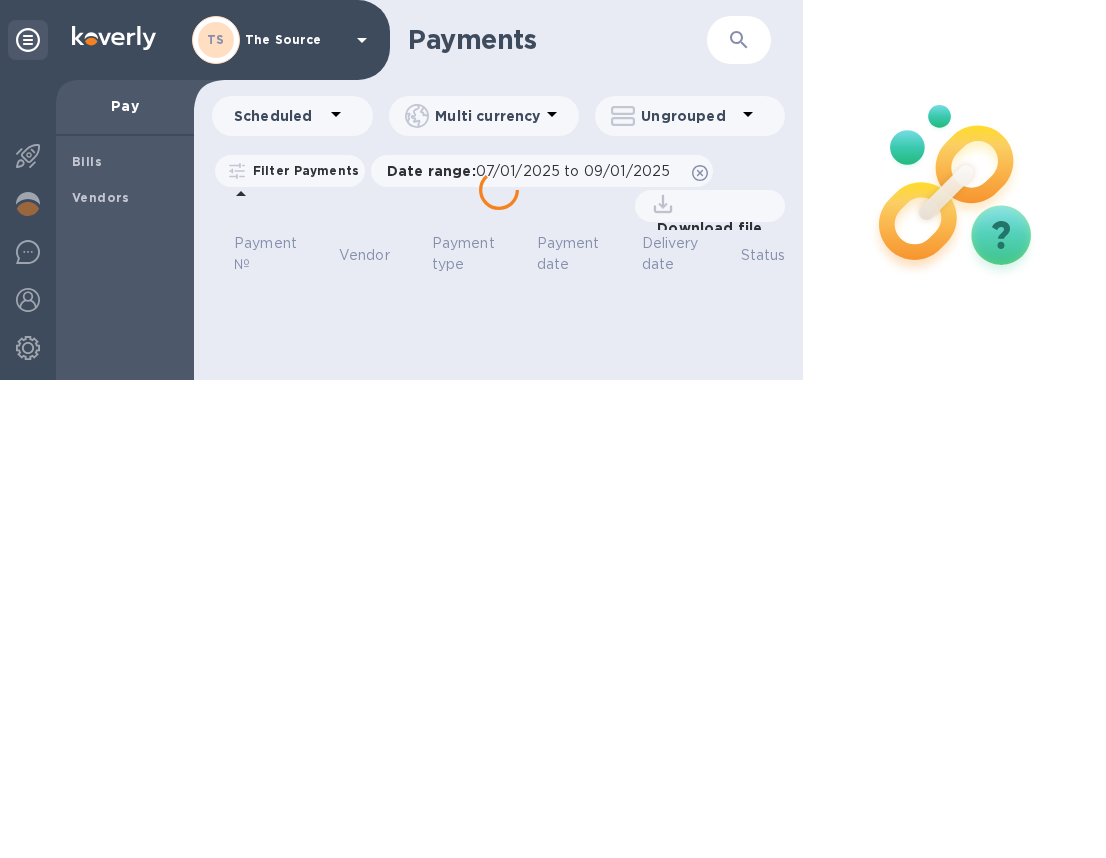 scroll, scrollTop: 0, scrollLeft: 0, axis: both 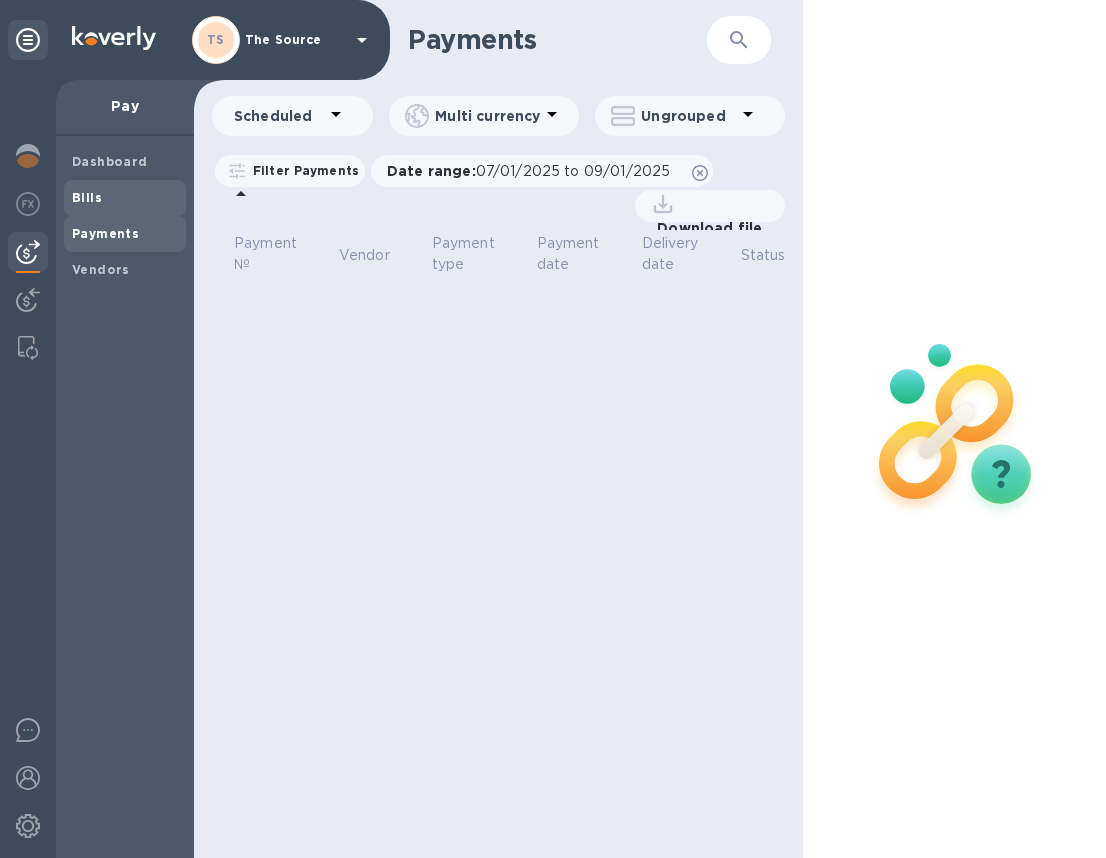 click on "Bills" at bounding box center [87, 197] 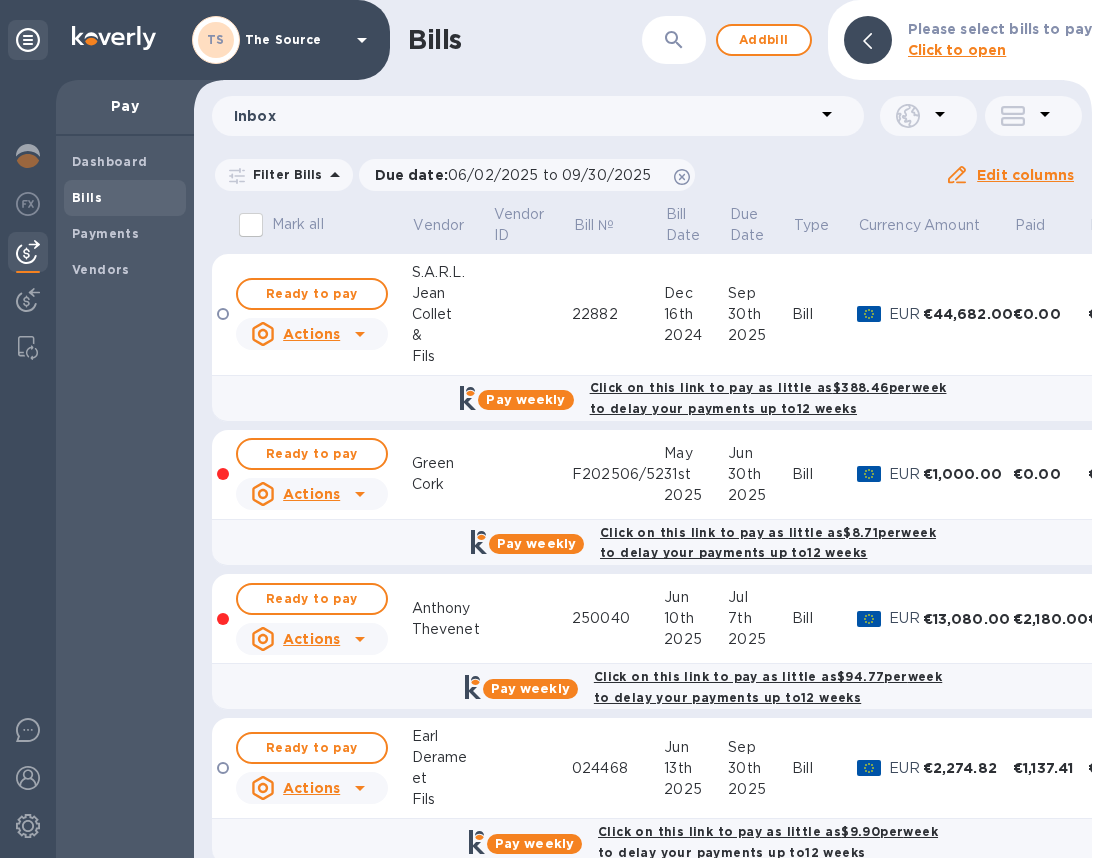 click at bounding box center (674, 40) 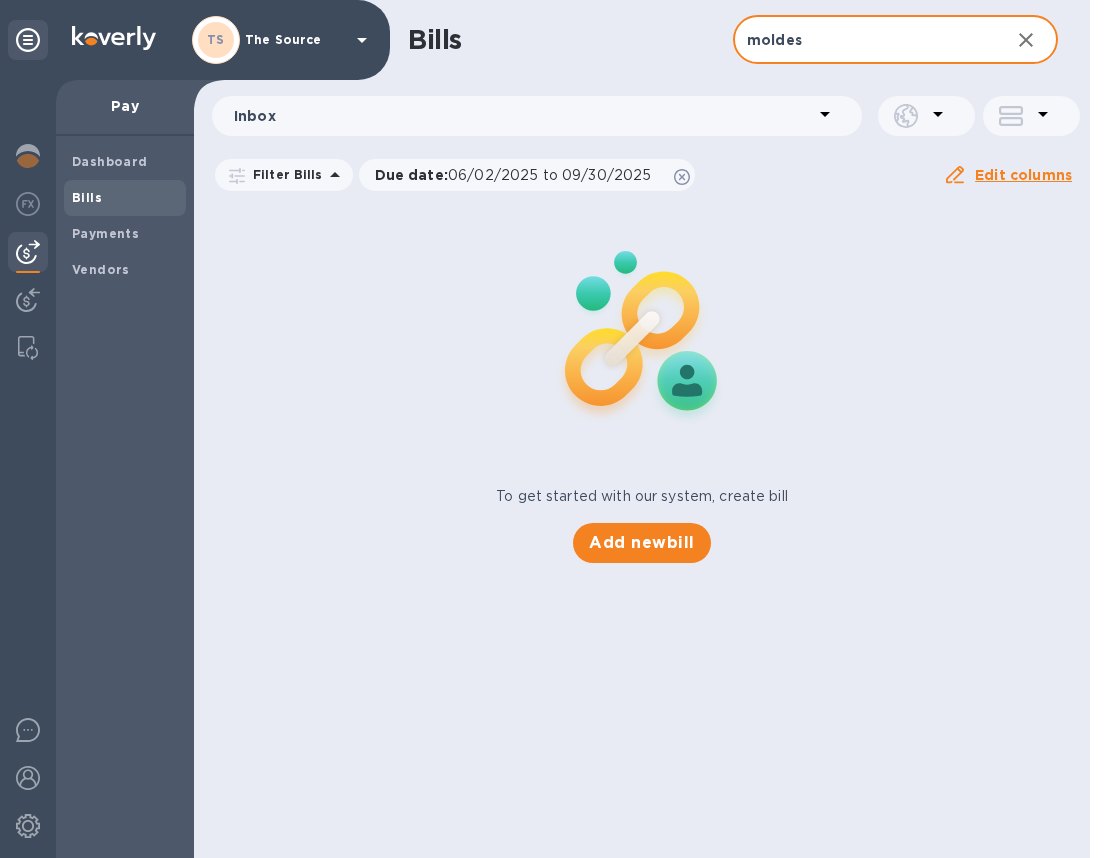 type on "moldes" 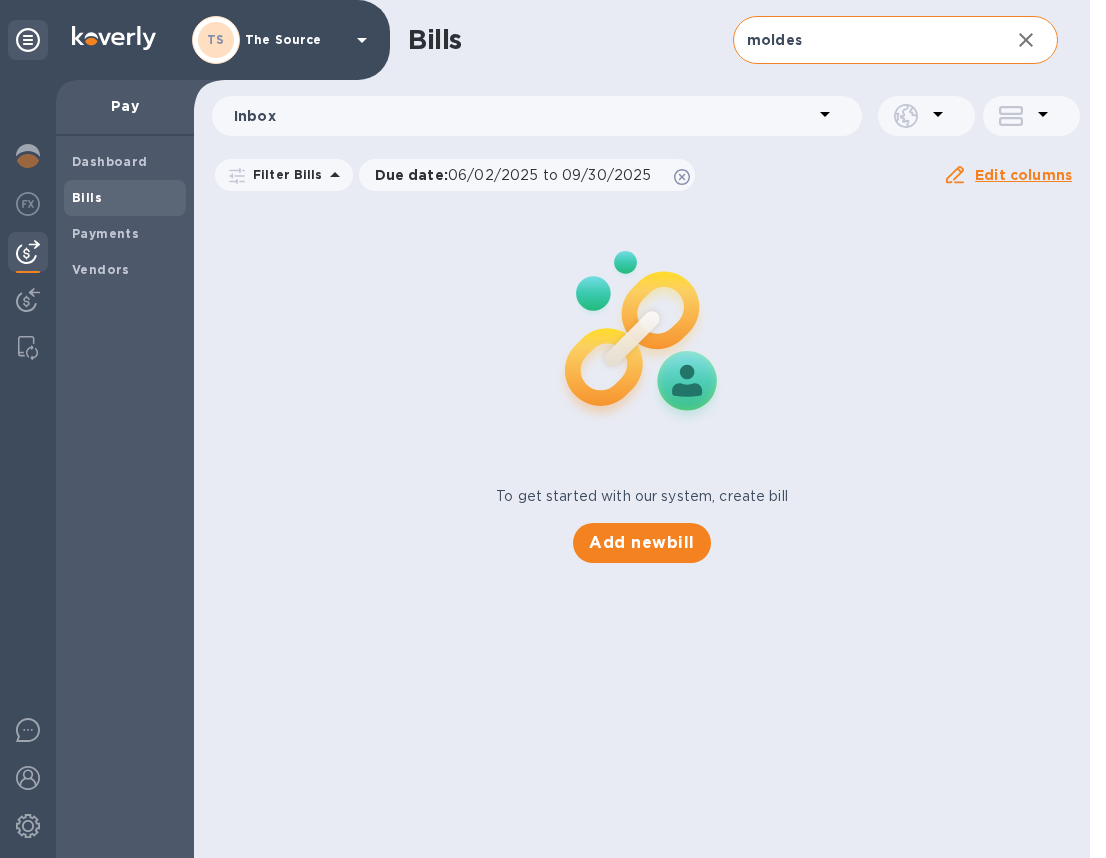 click on "Bills" at bounding box center (87, 197) 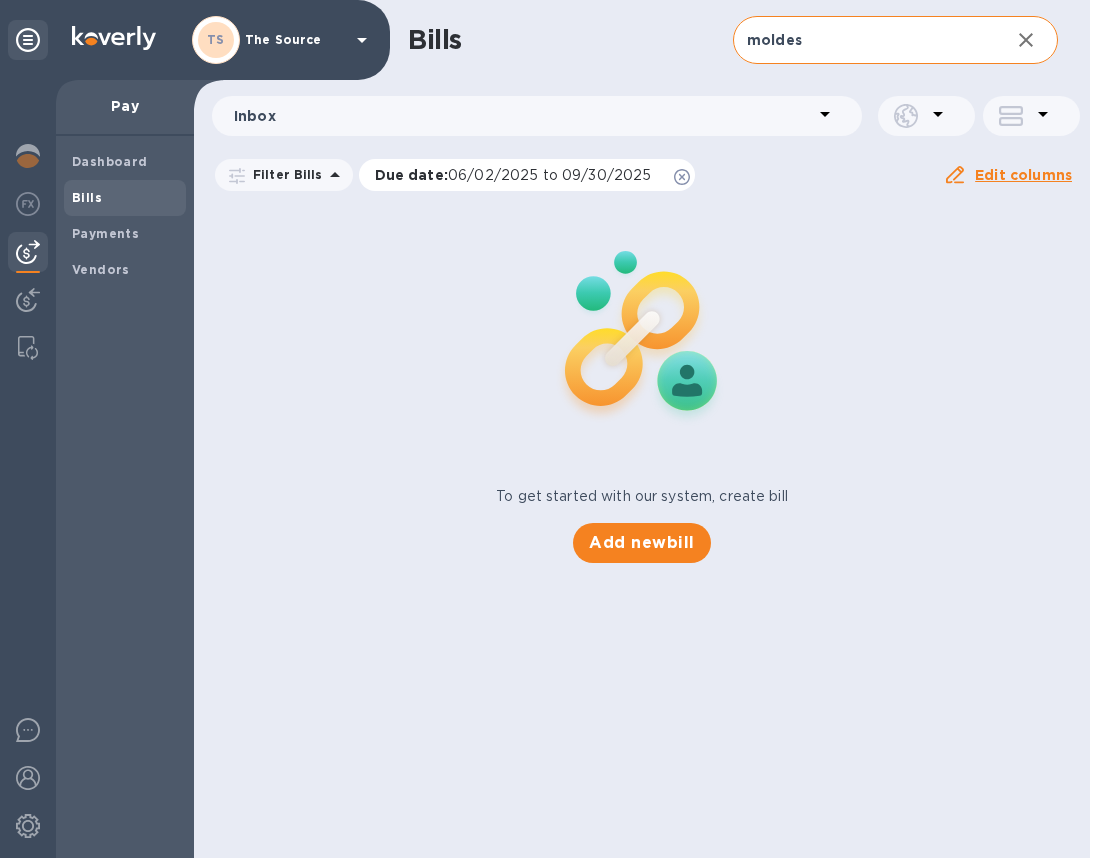 click 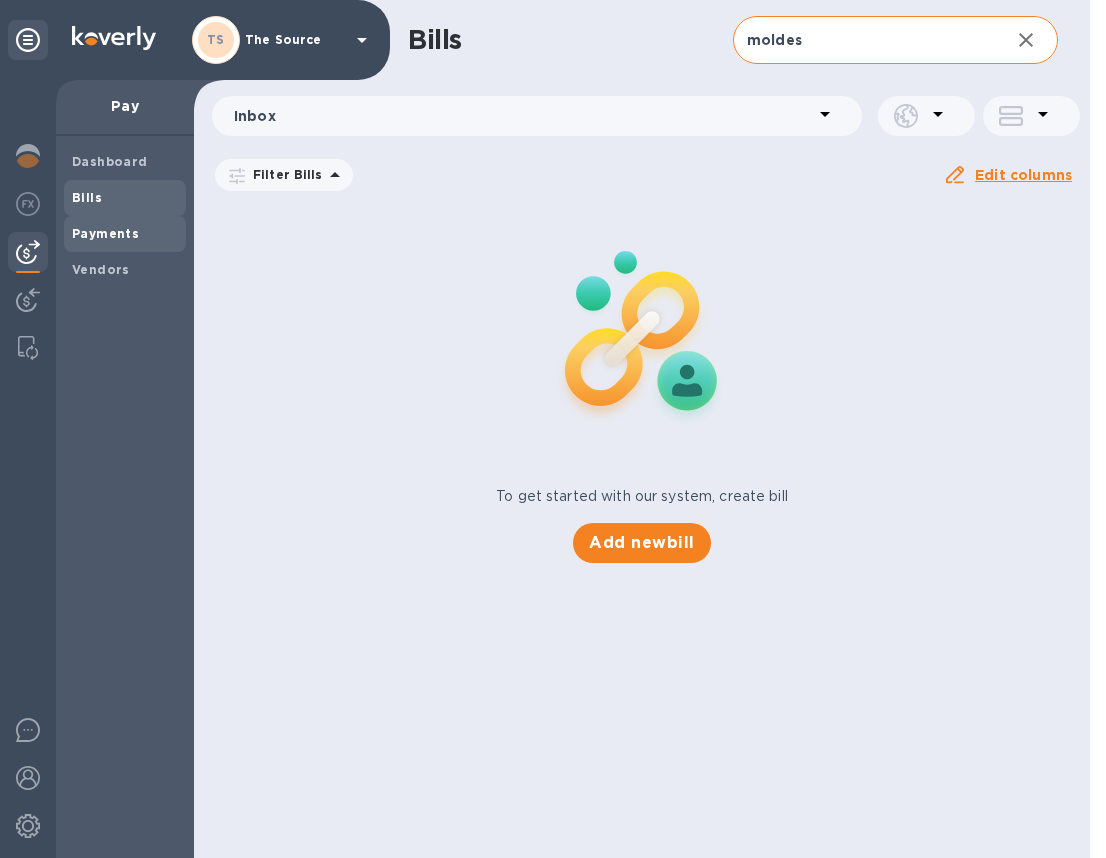 click on "Payments" at bounding box center [105, 233] 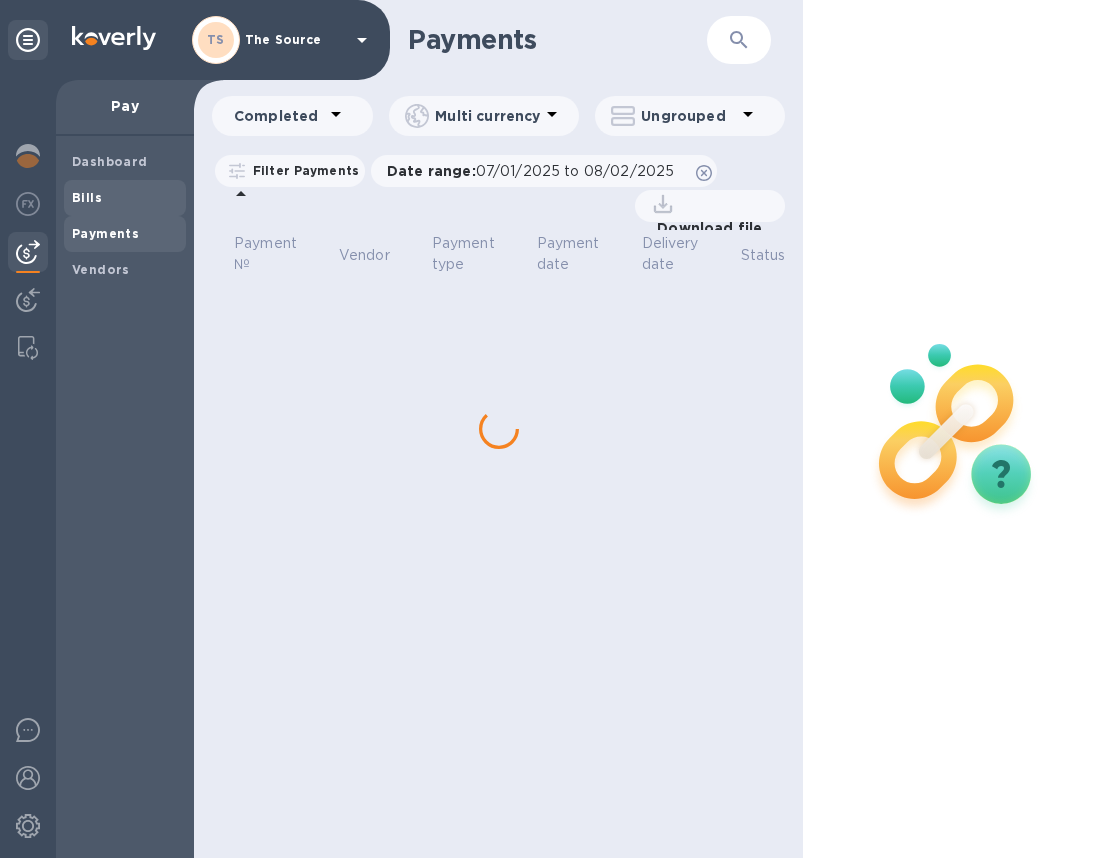 click on "Bills" at bounding box center [125, 198] 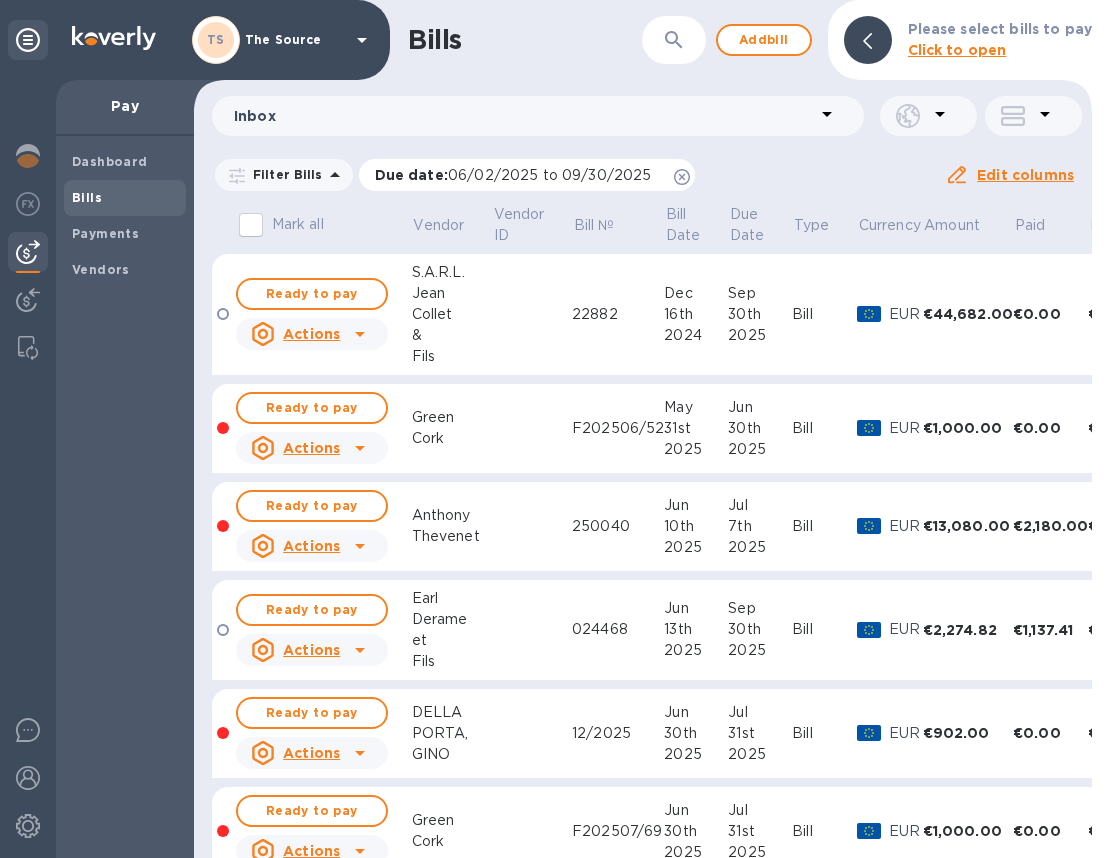click 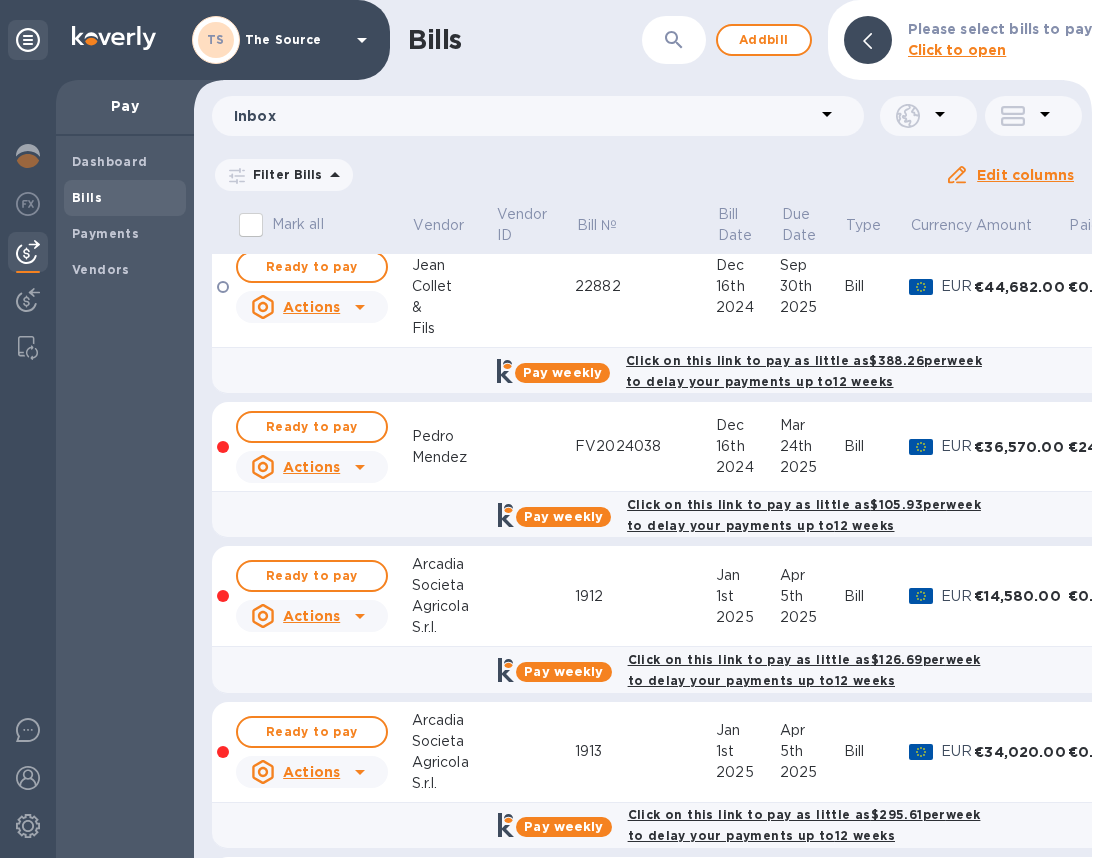 scroll, scrollTop: 350, scrollLeft: 0, axis: vertical 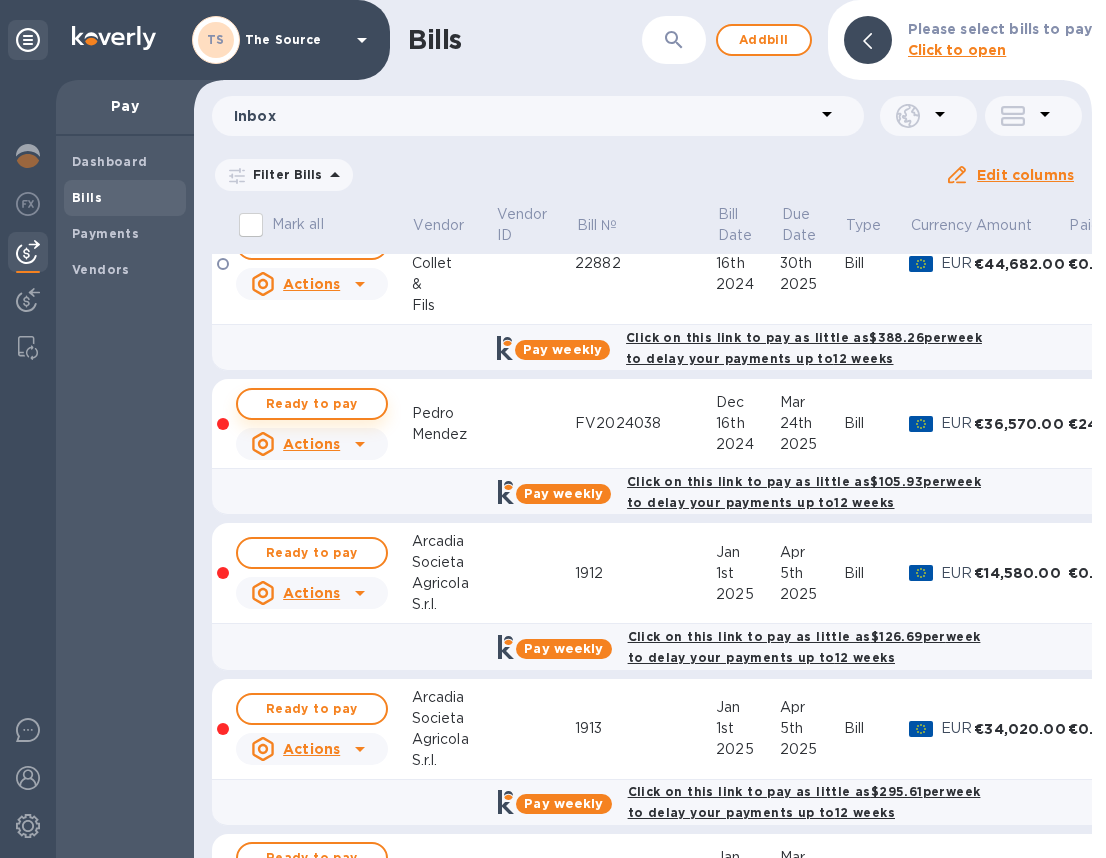 click on "Ready to pay" at bounding box center [312, 404] 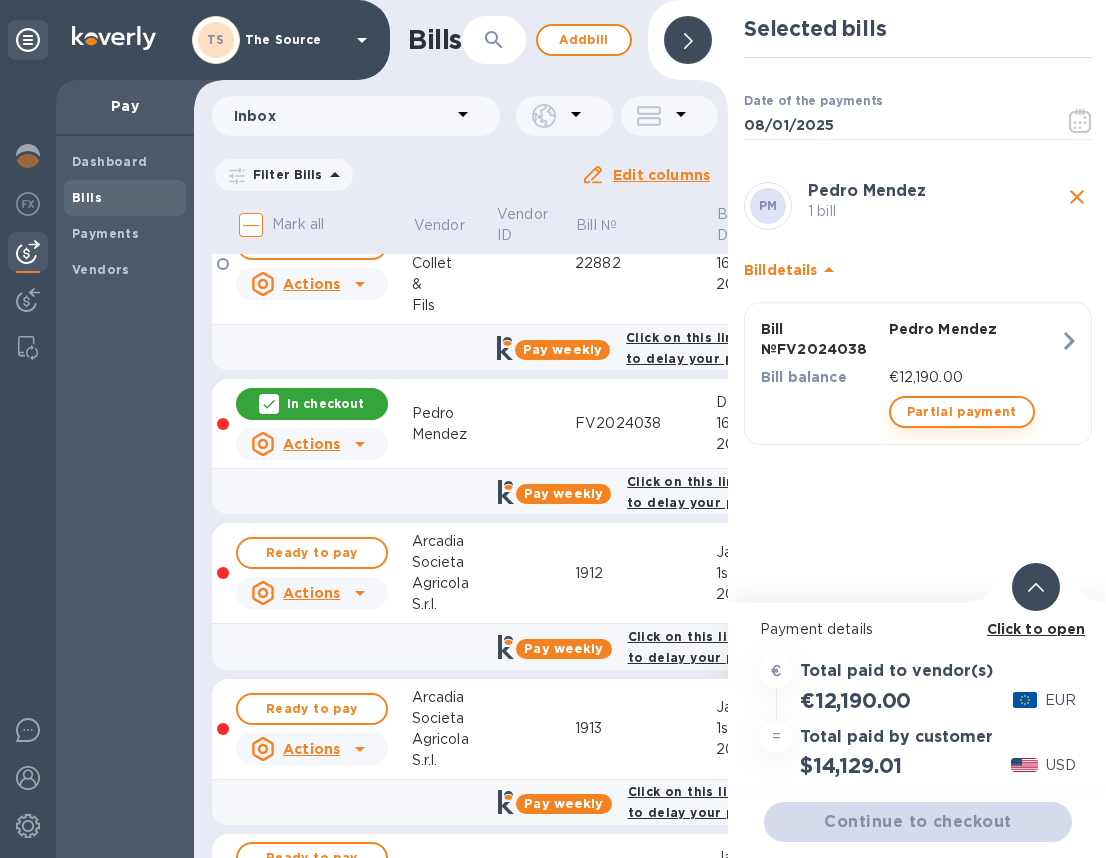 click on "Partial payment" at bounding box center (962, 412) 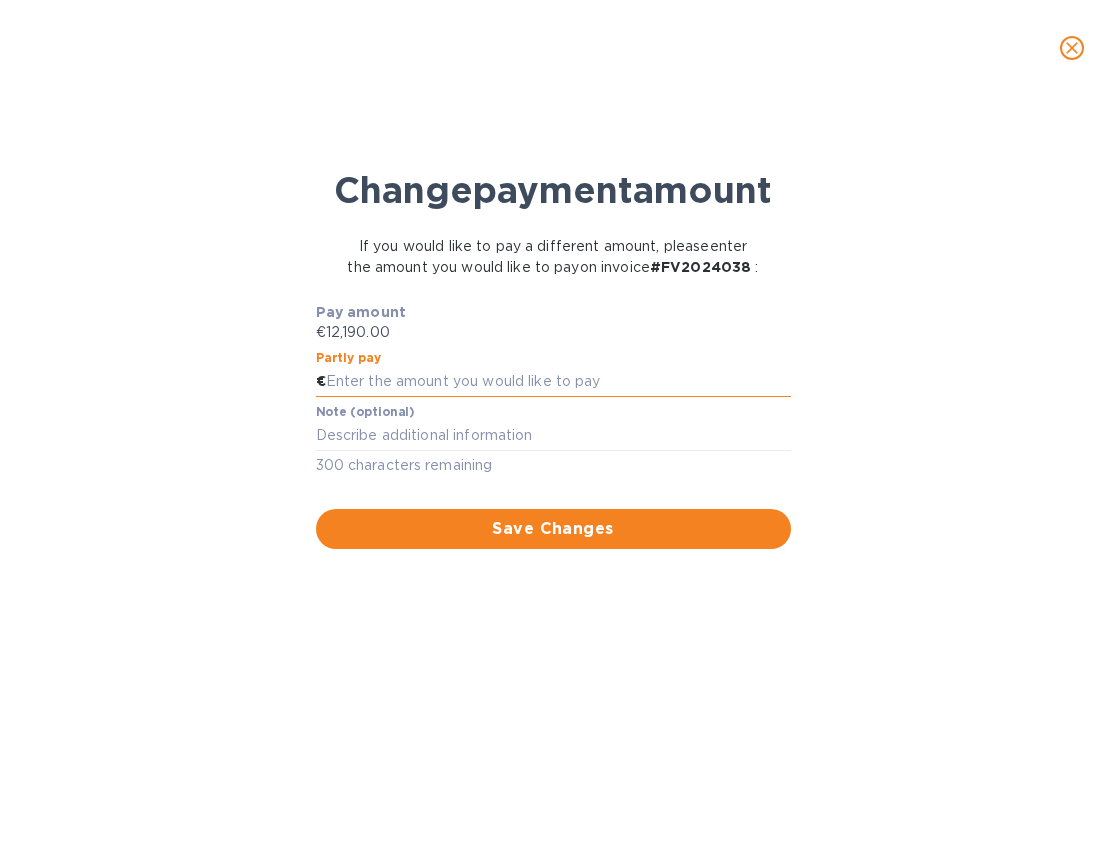 click at bounding box center (558, 382) 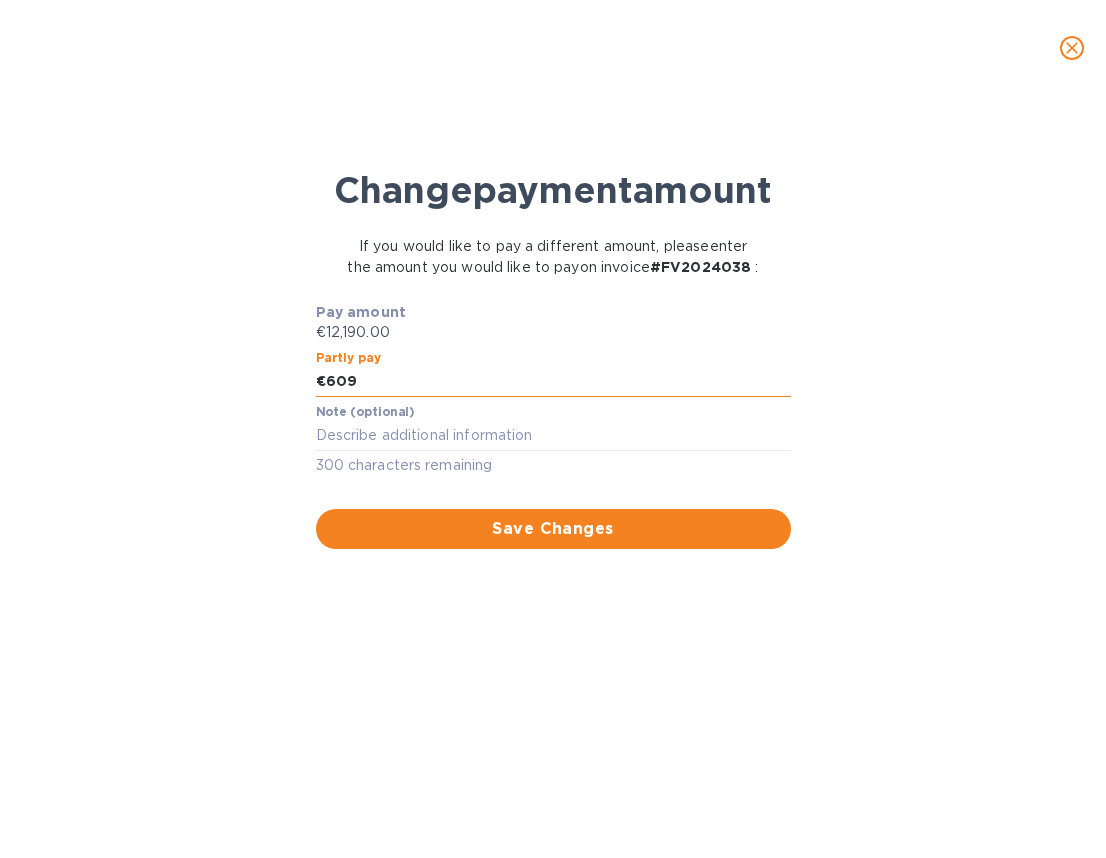 type on "6,095" 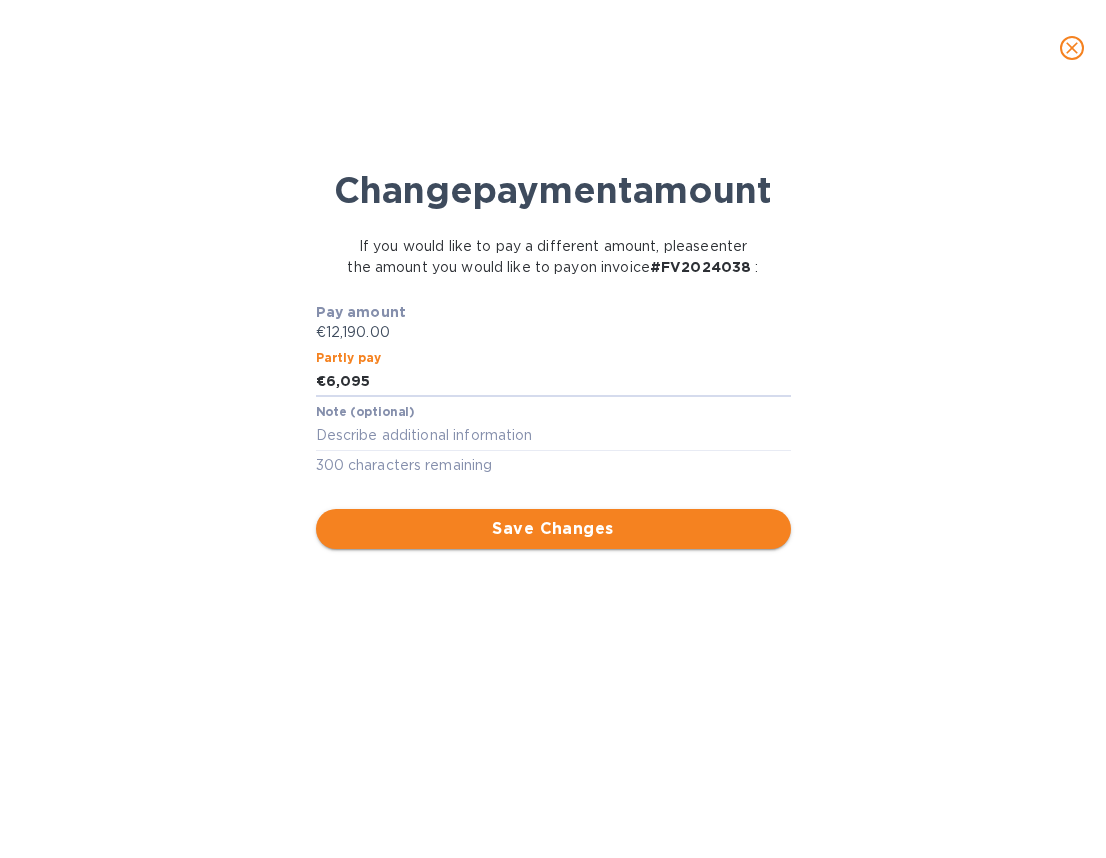 click on "Save Changes" at bounding box center [553, 529] 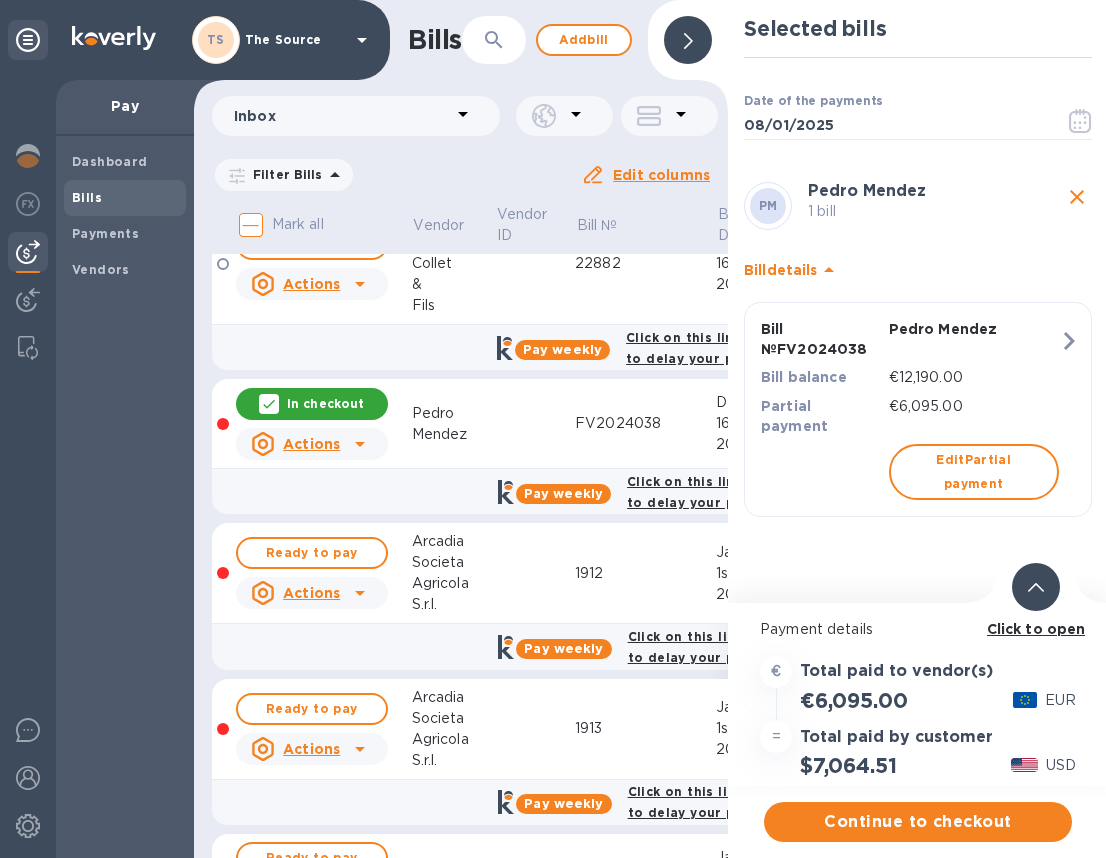 click 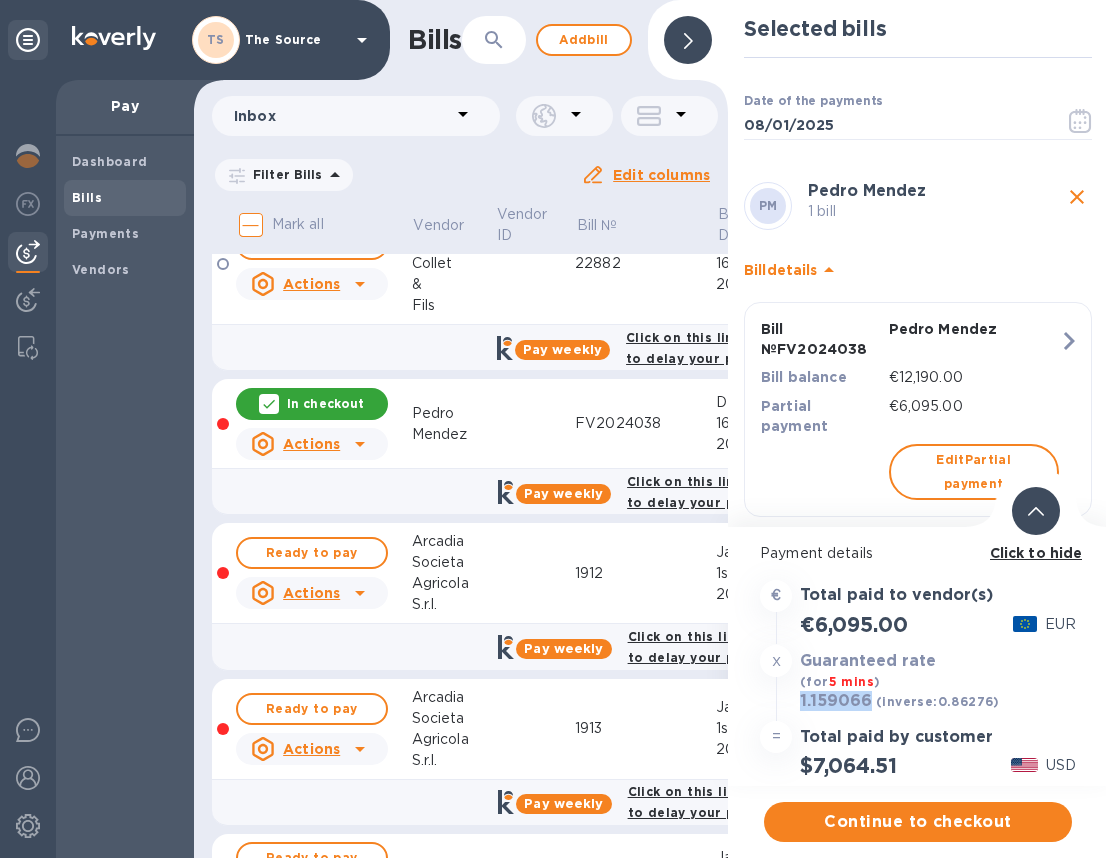 drag, startPoint x: 870, startPoint y: 700, endPoint x: 801, endPoint y: 705, distance: 69.18092 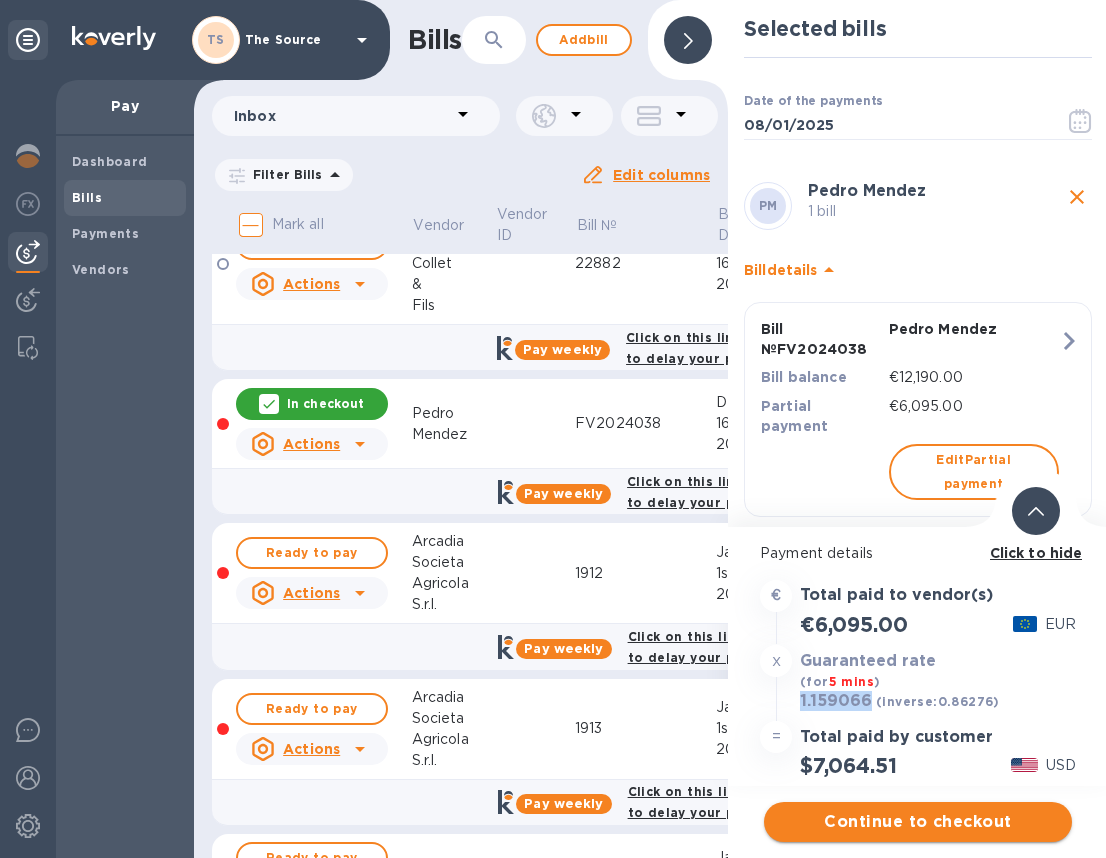 click on "Continue to checkout" at bounding box center (918, 822) 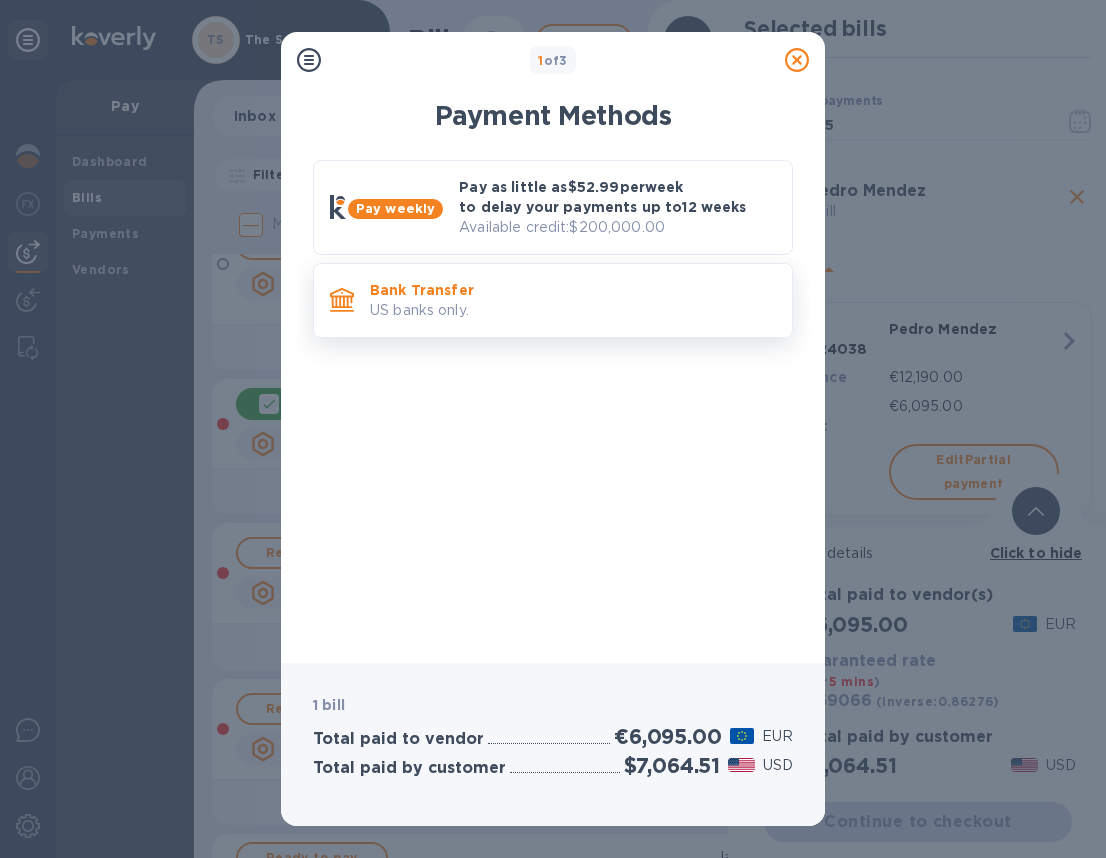 click on "US banks only." at bounding box center (573, 310) 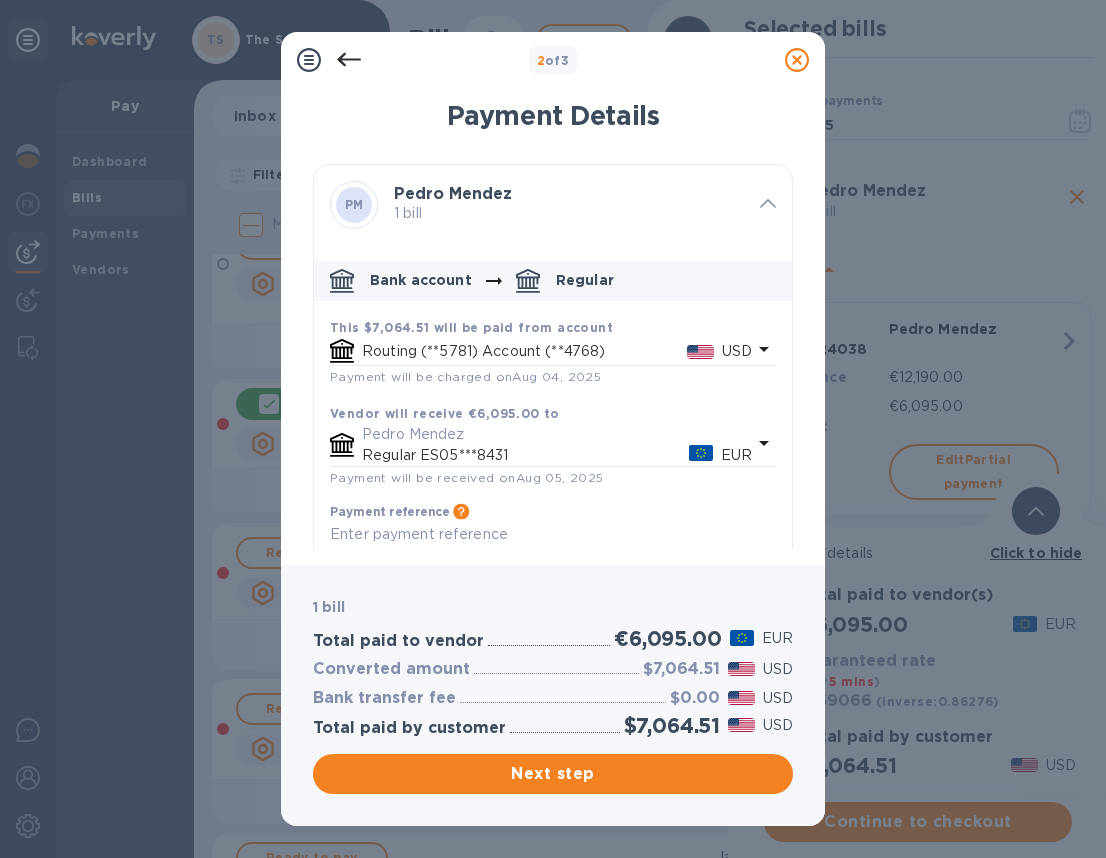 click 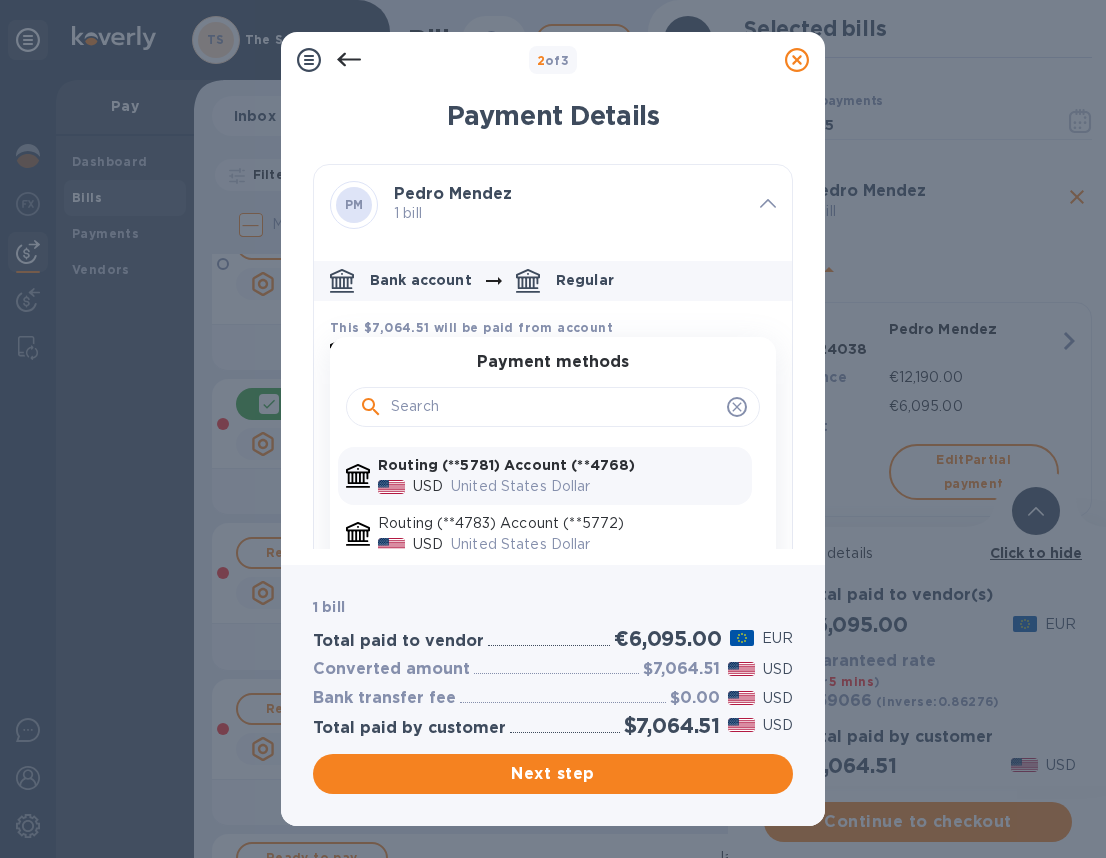 click on "United States Dollar" at bounding box center (597, 486) 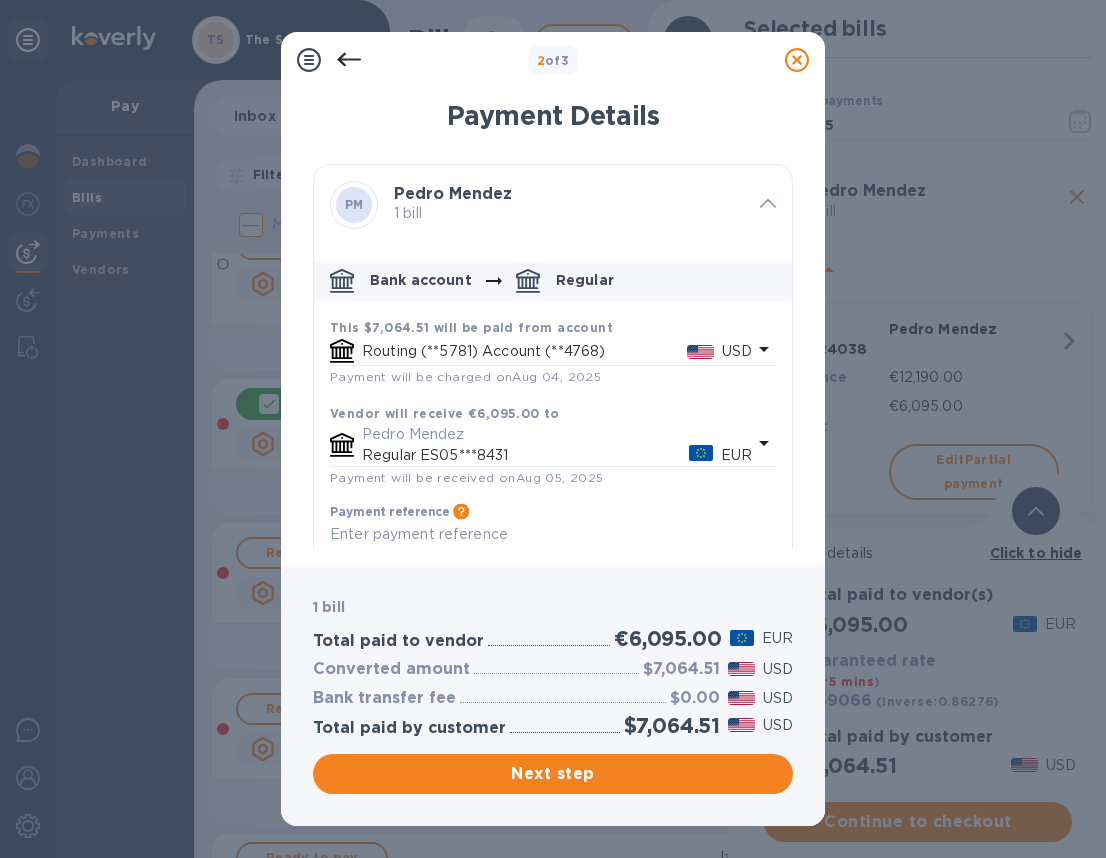 scroll, scrollTop: 47, scrollLeft: 0, axis: vertical 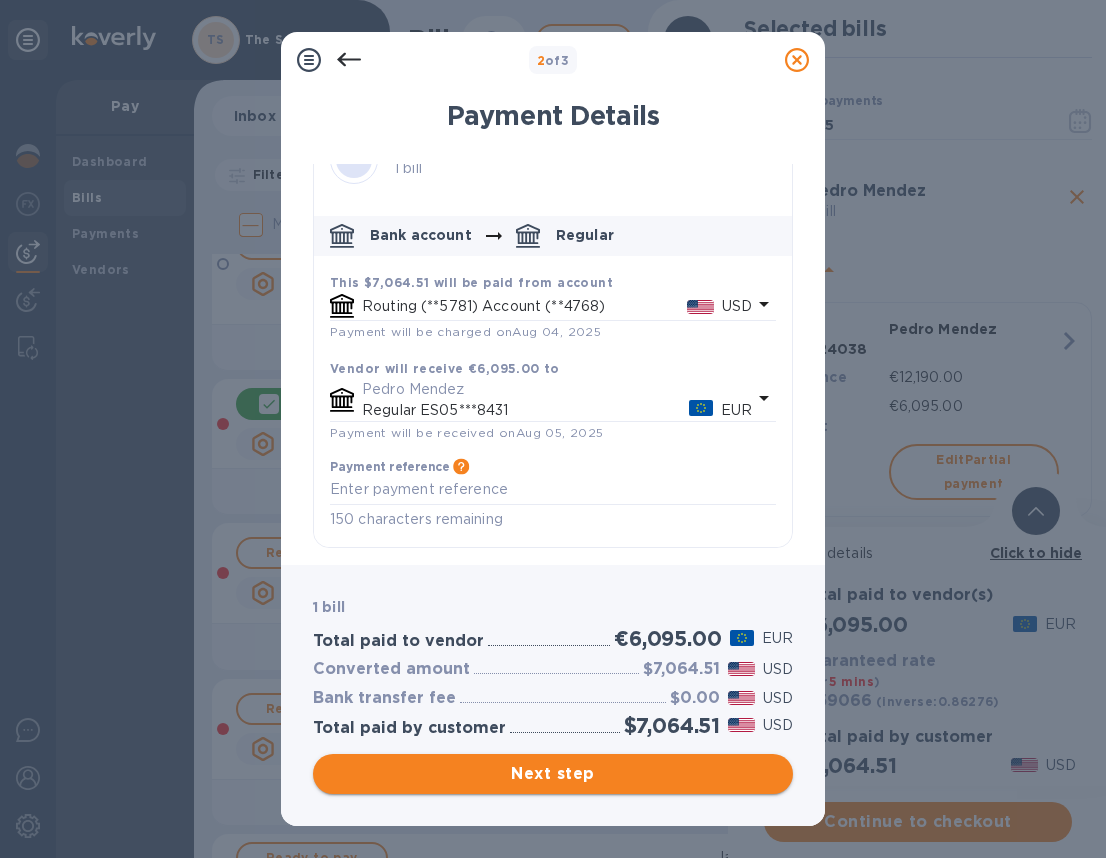 click on "Next step" at bounding box center (553, 774) 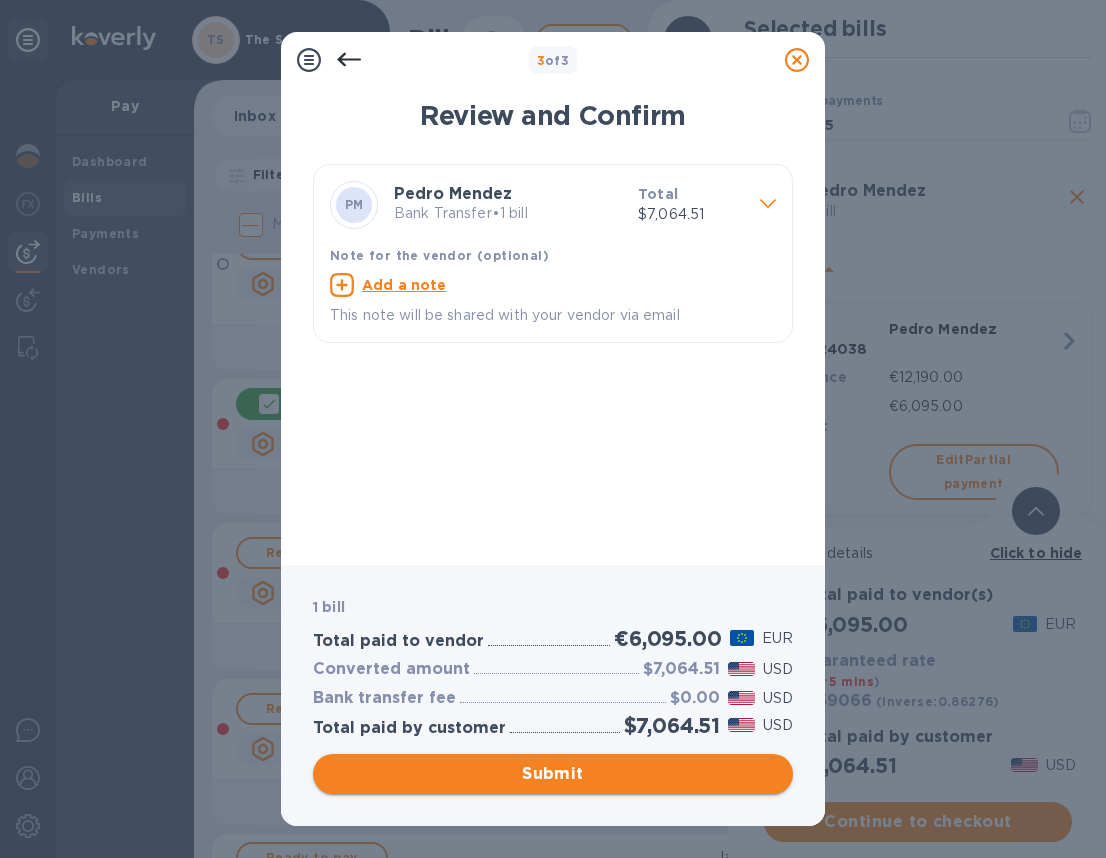 click on "Submit" at bounding box center [553, 774] 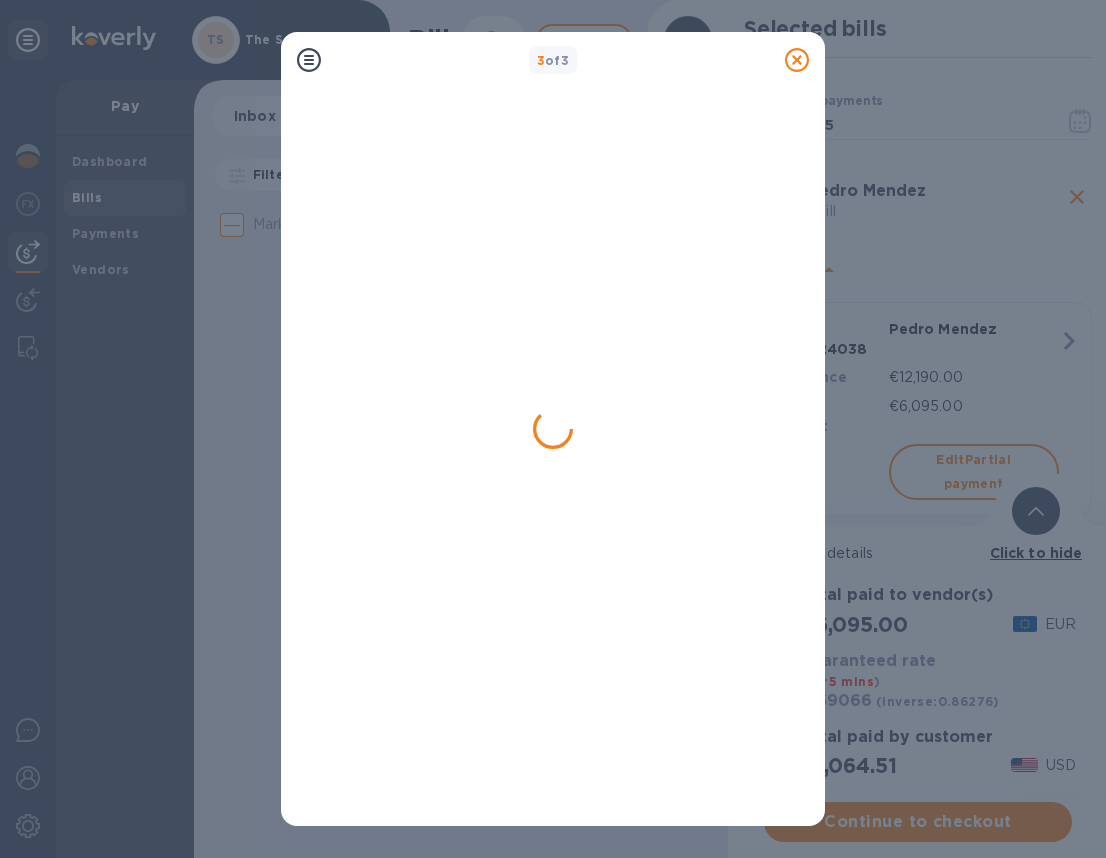 scroll, scrollTop: 0, scrollLeft: 0, axis: both 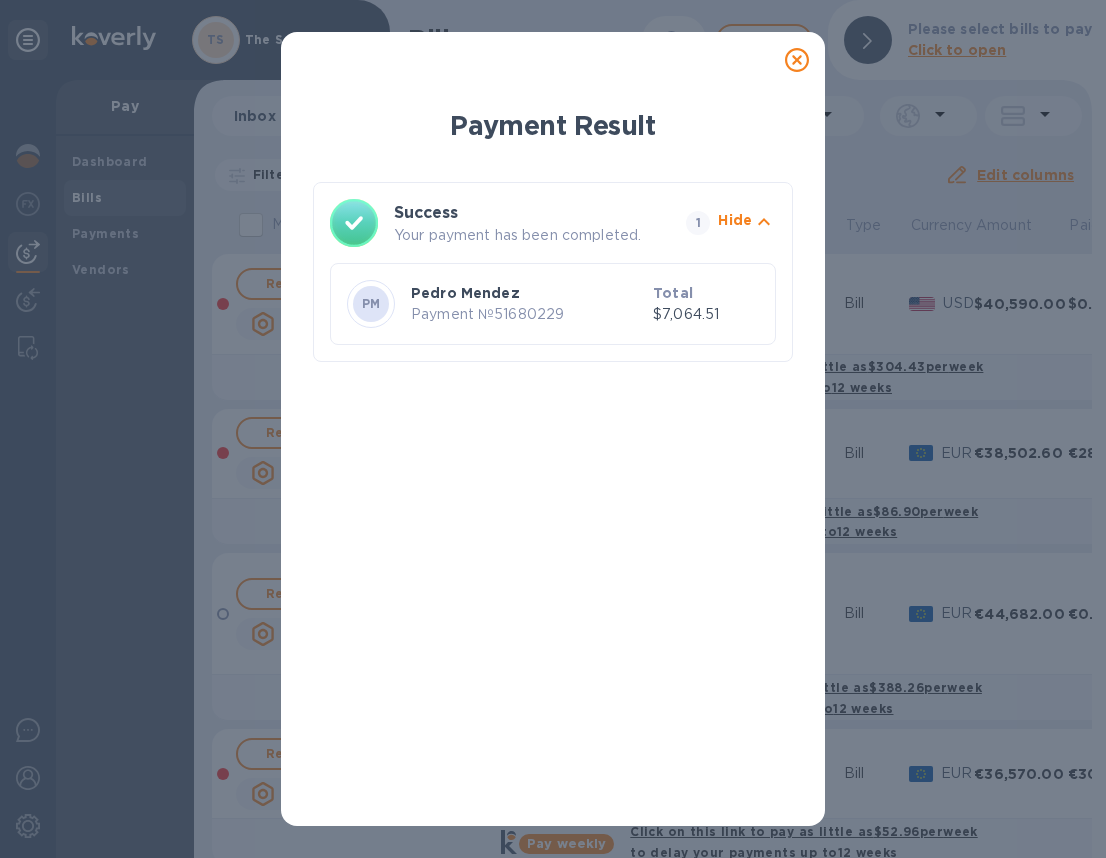 click 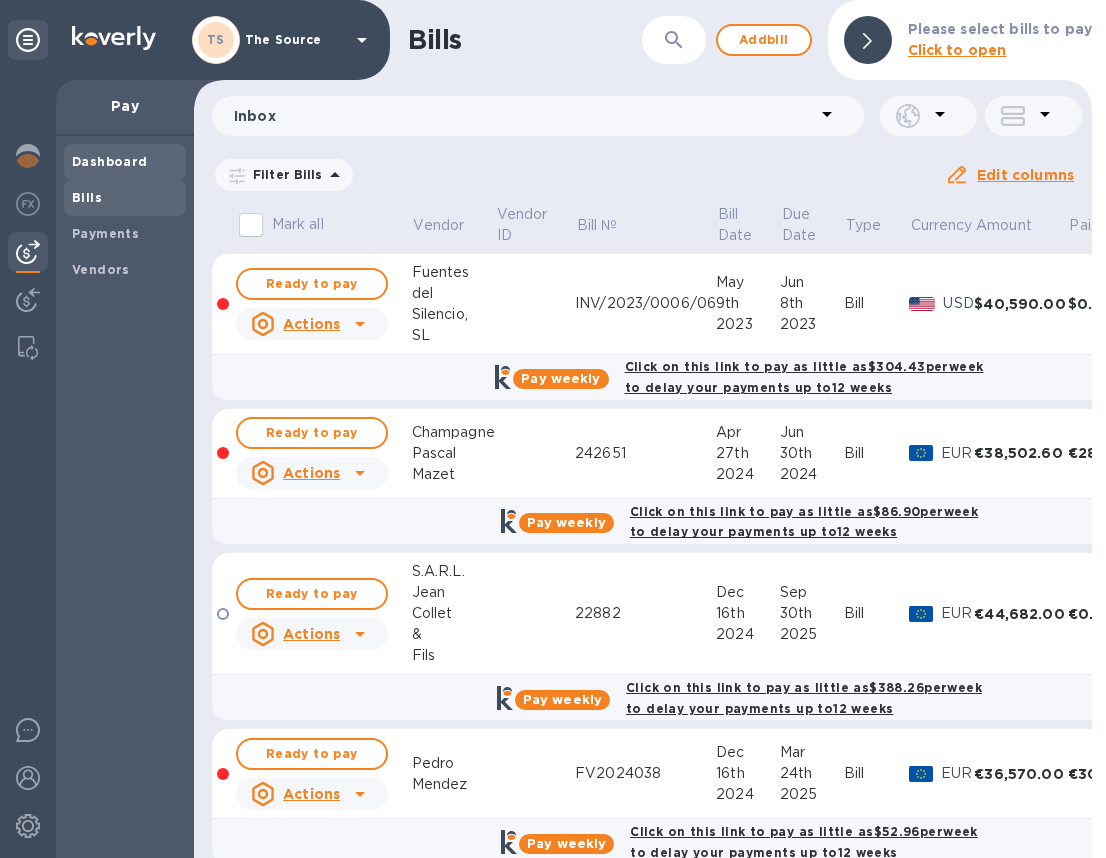 click on "Dashboard" at bounding box center [110, 161] 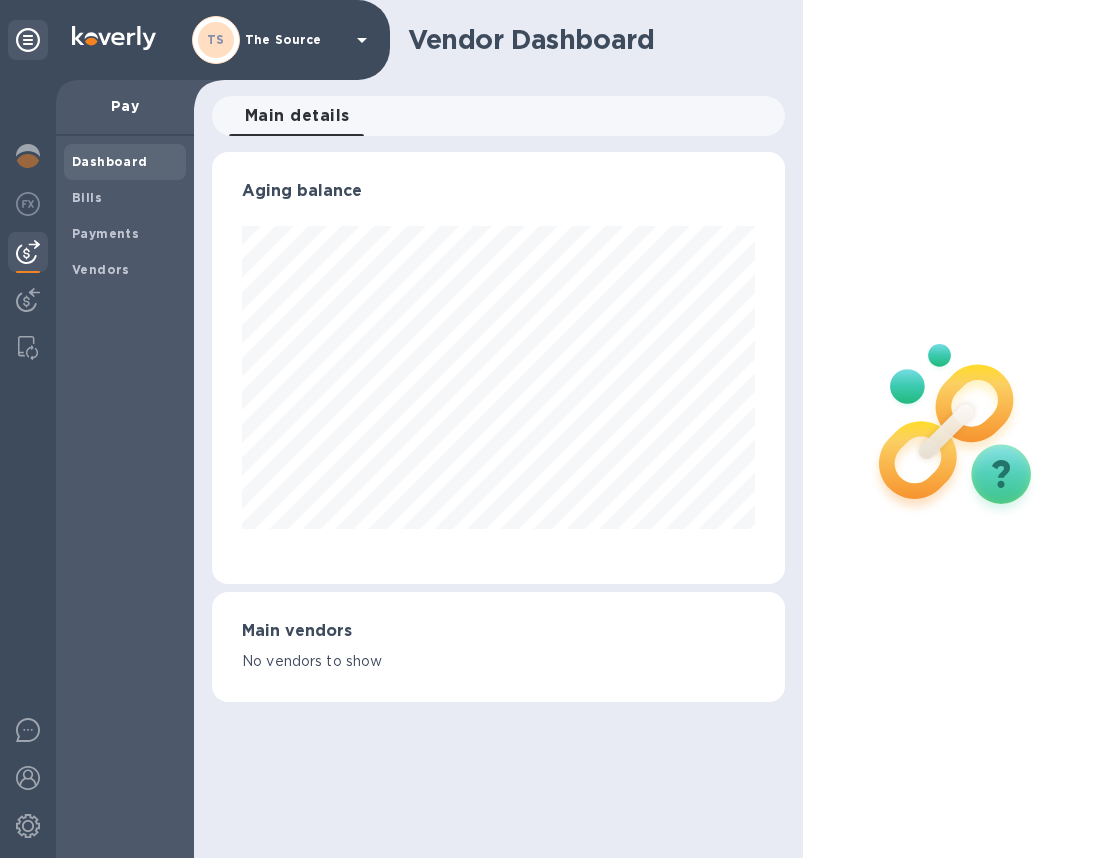 scroll, scrollTop: 999568, scrollLeft: 999434, axis: both 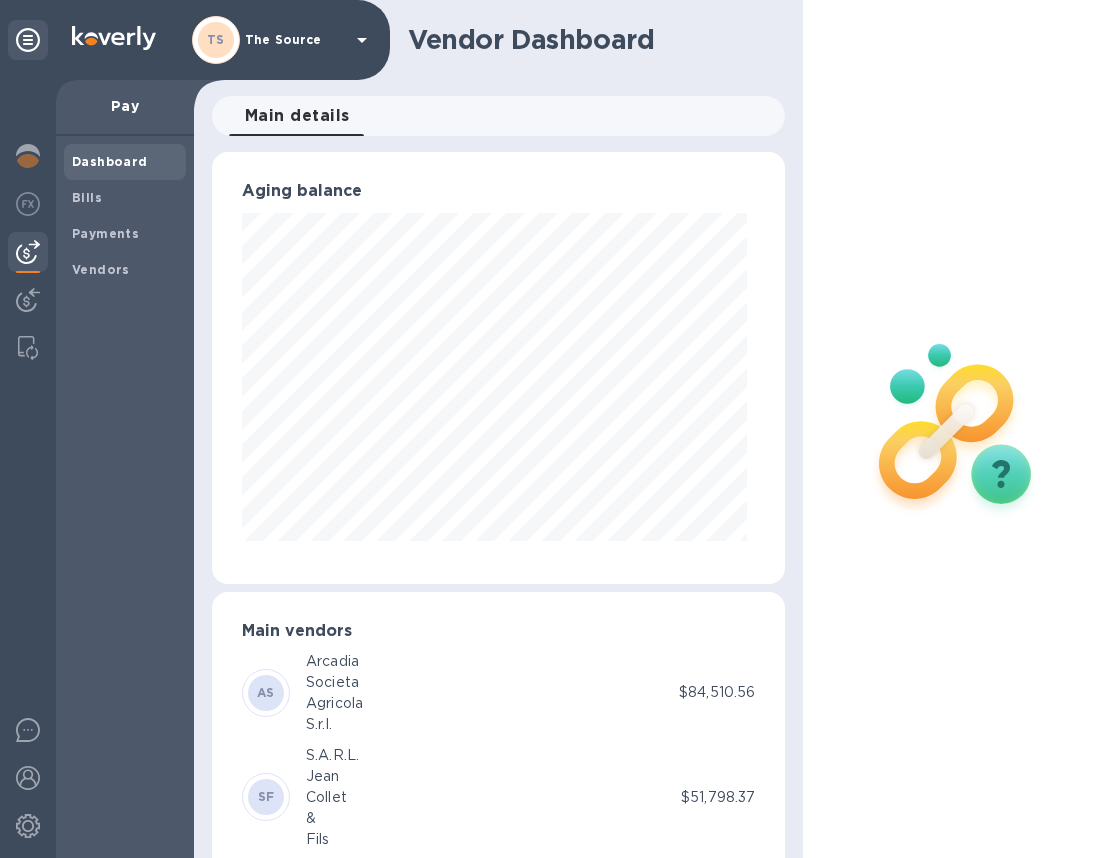 click on "Dashboard" at bounding box center [110, 161] 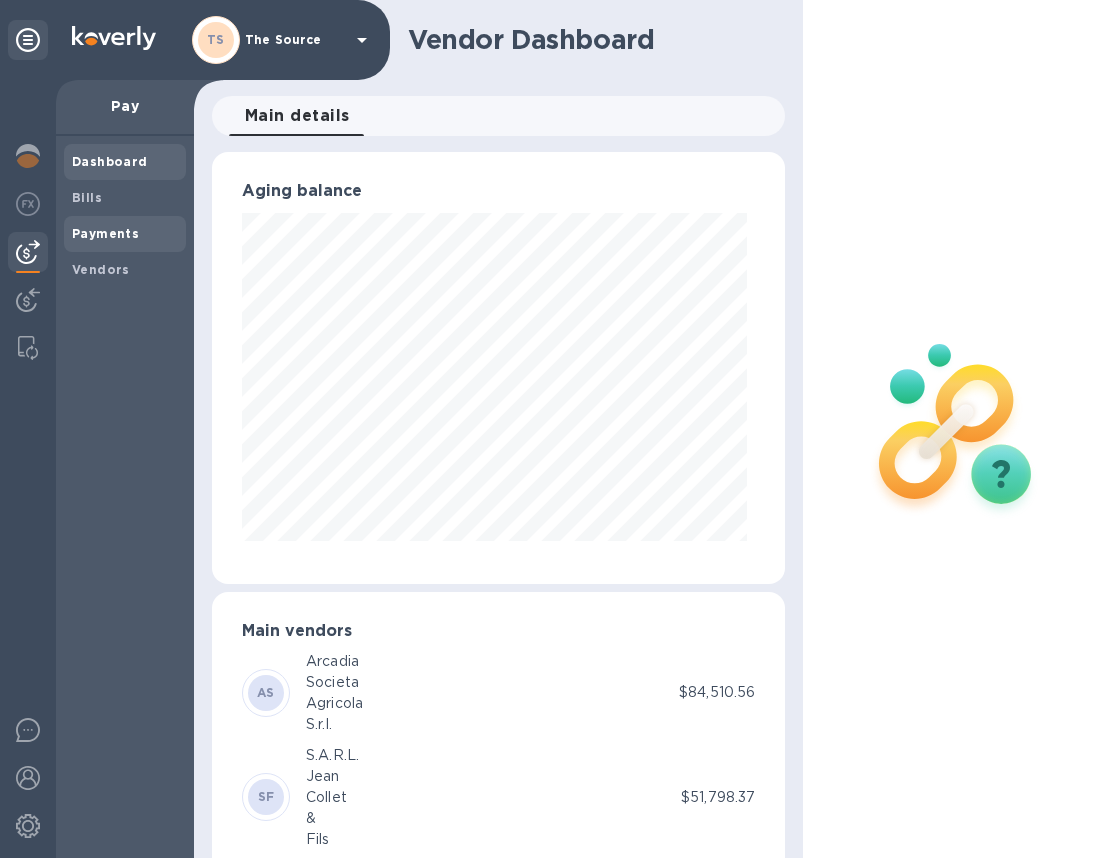 click on "Payments" at bounding box center (125, 234) 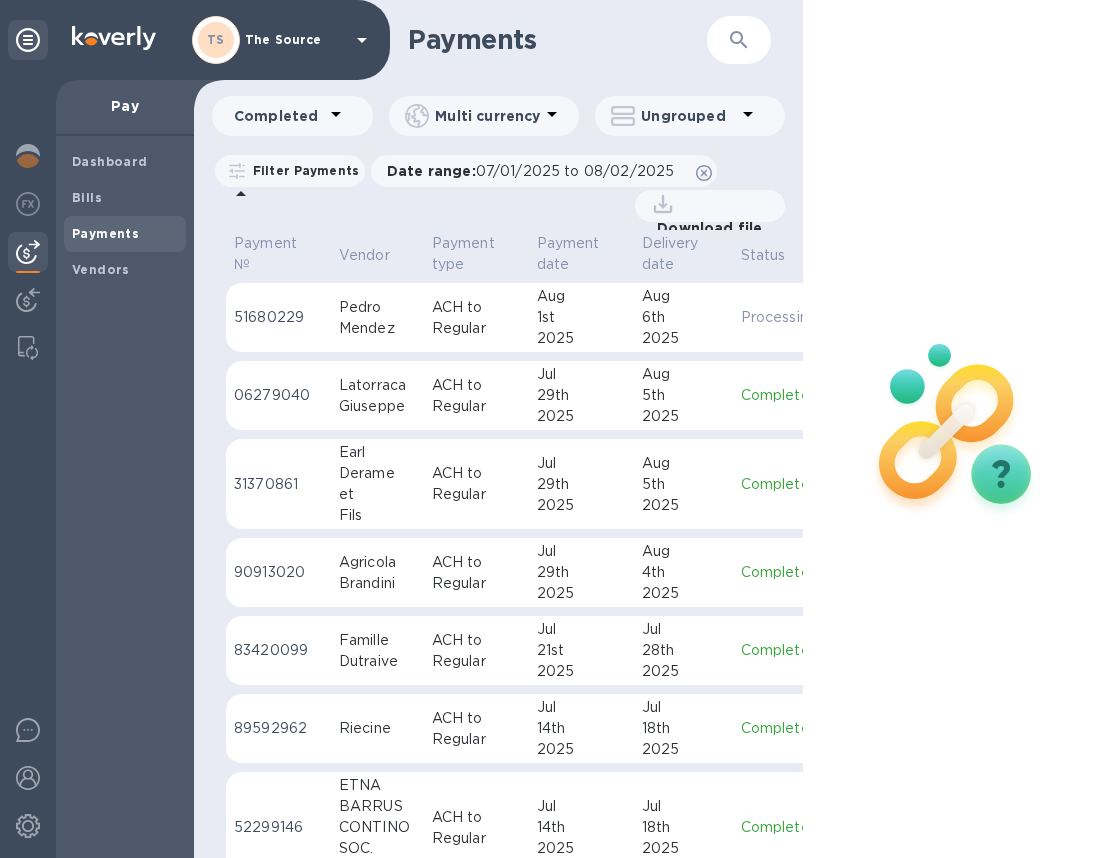 click on "Pedro" at bounding box center (377, 307) 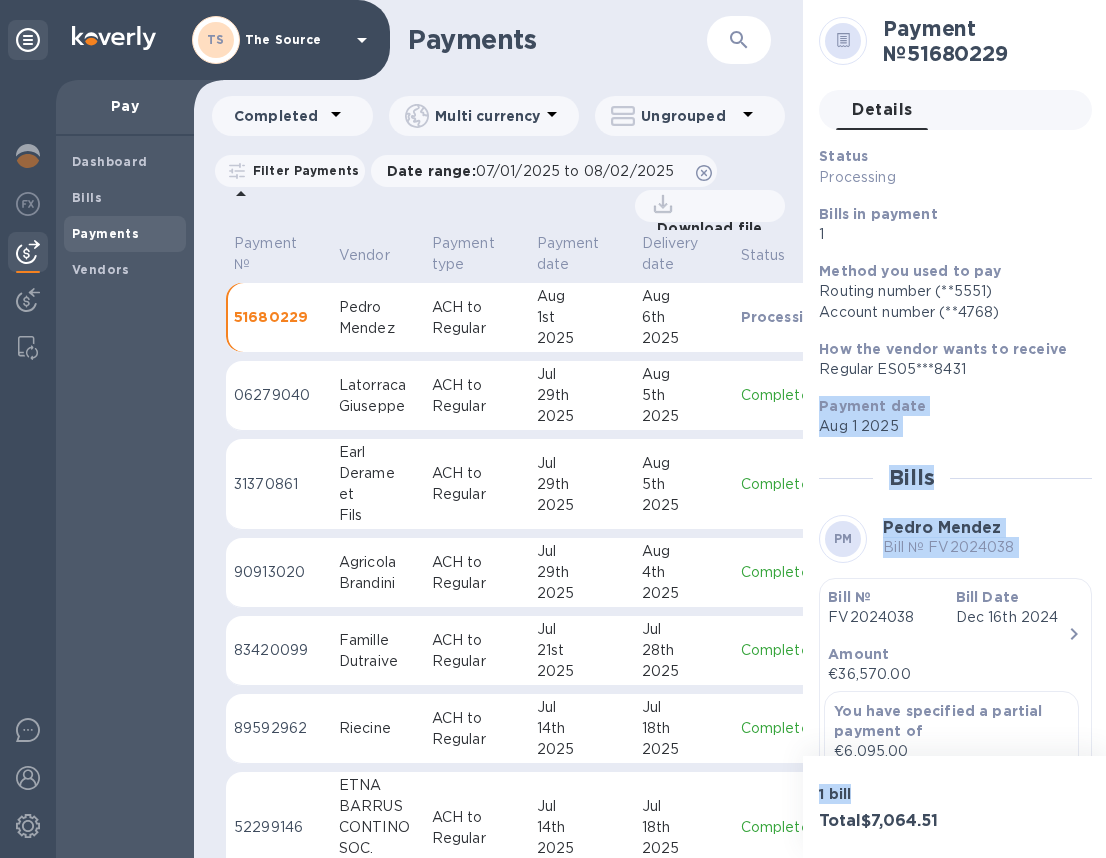 scroll, scrollTop: 259, scrollLeft: 0, axis: vertical 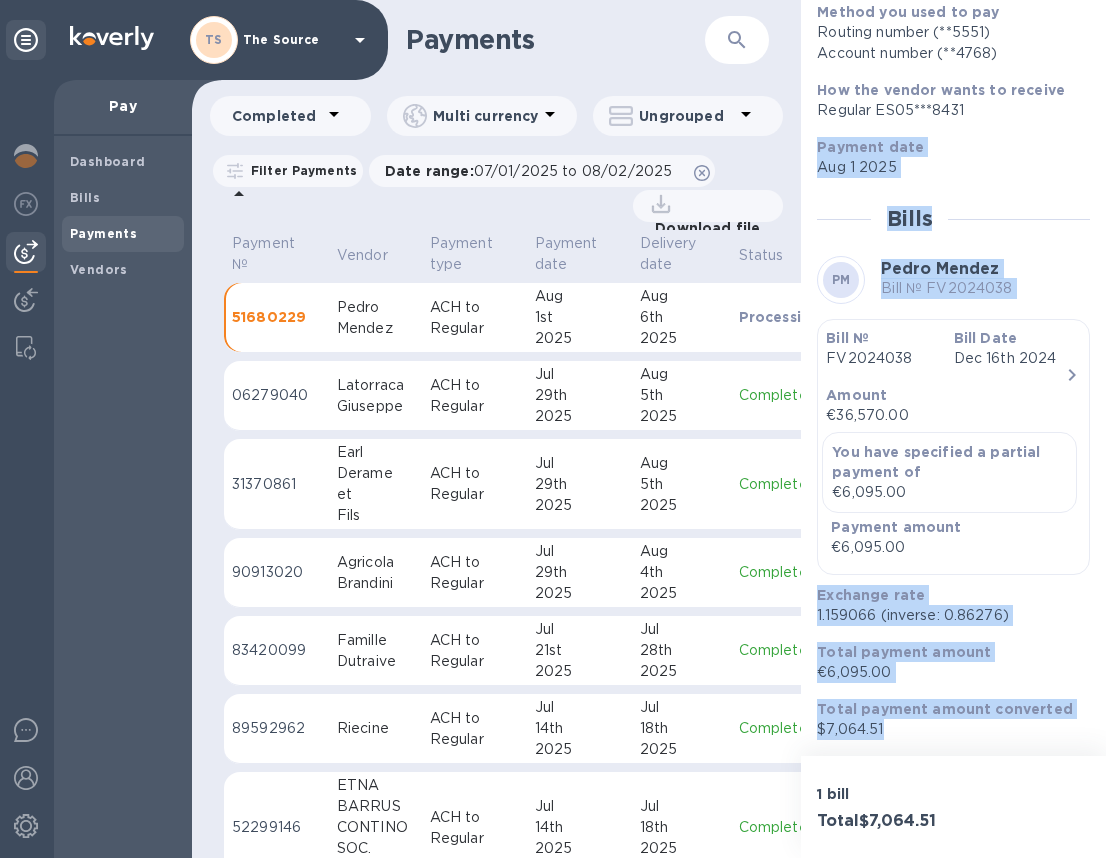 drag, startPoint x: 821, startPoint y: 402, endPoint x: 1034, endPoint y: 731, distance: 391.93112 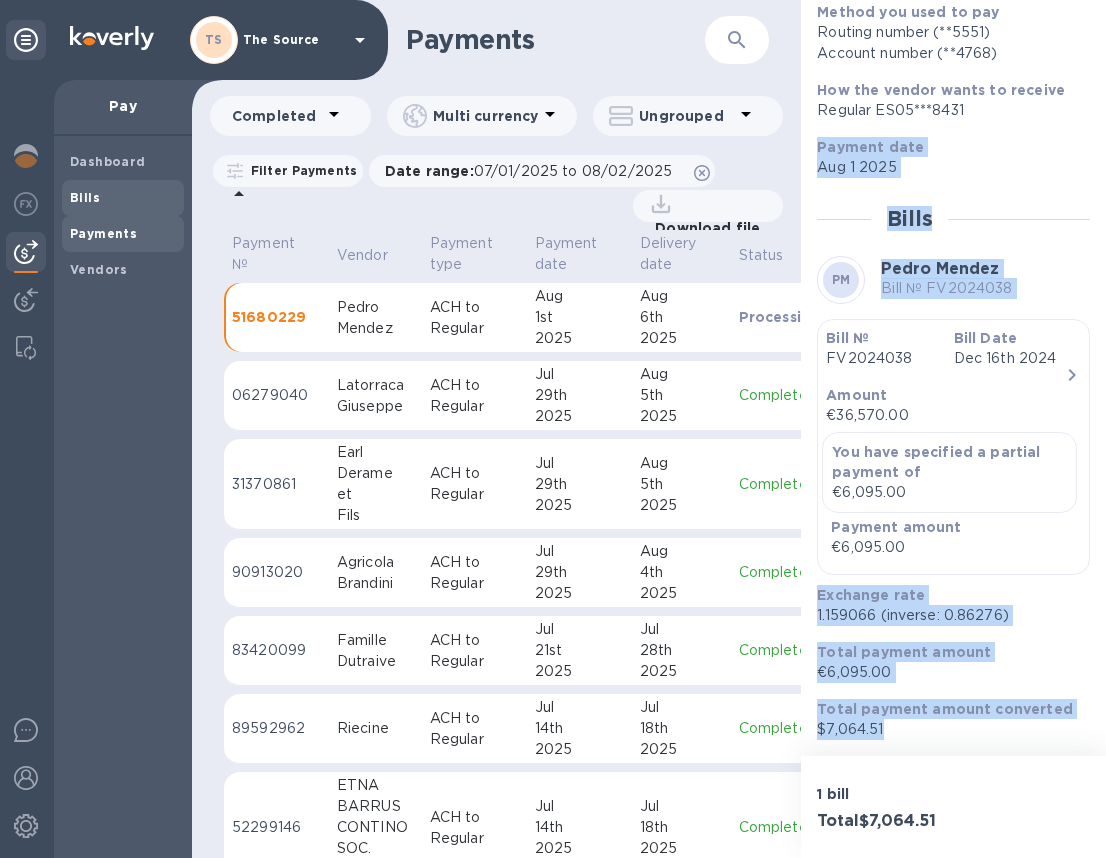 click on "Bills" at bounding box center [123, 198] 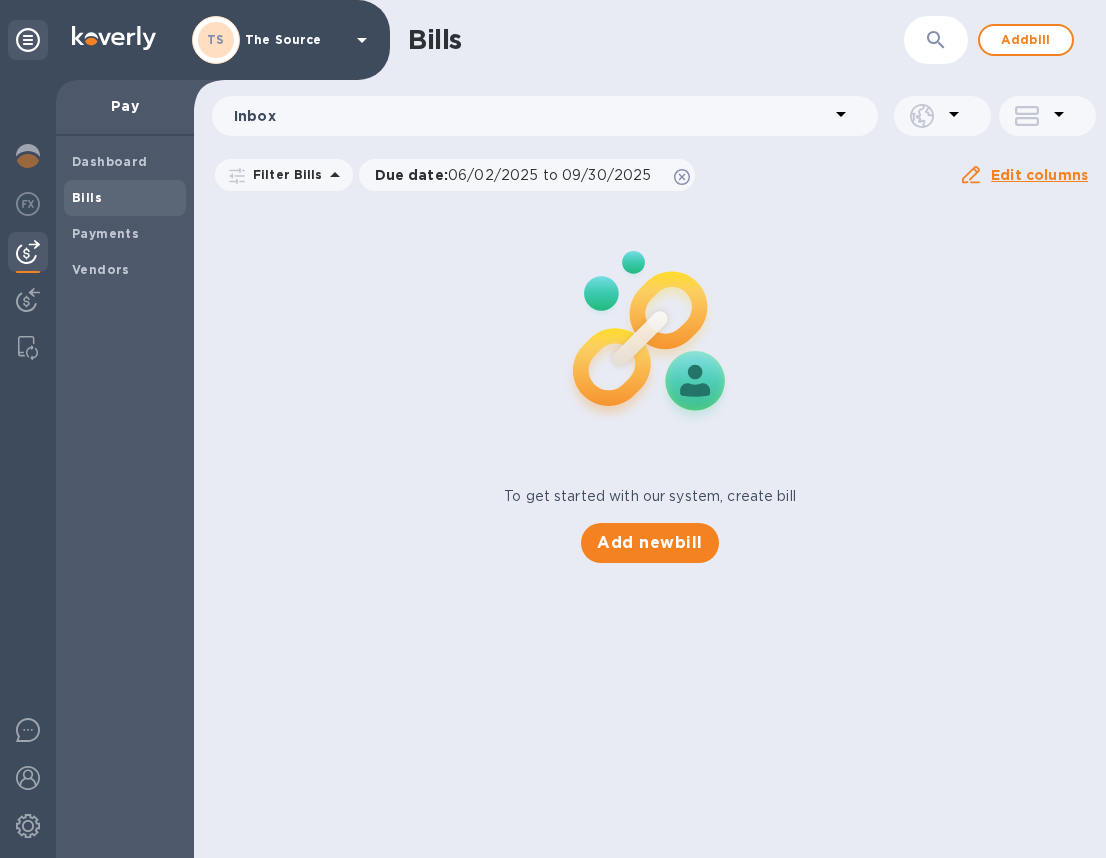 scroll, scrollTop: 0, scrollLeft: 0, axis: both 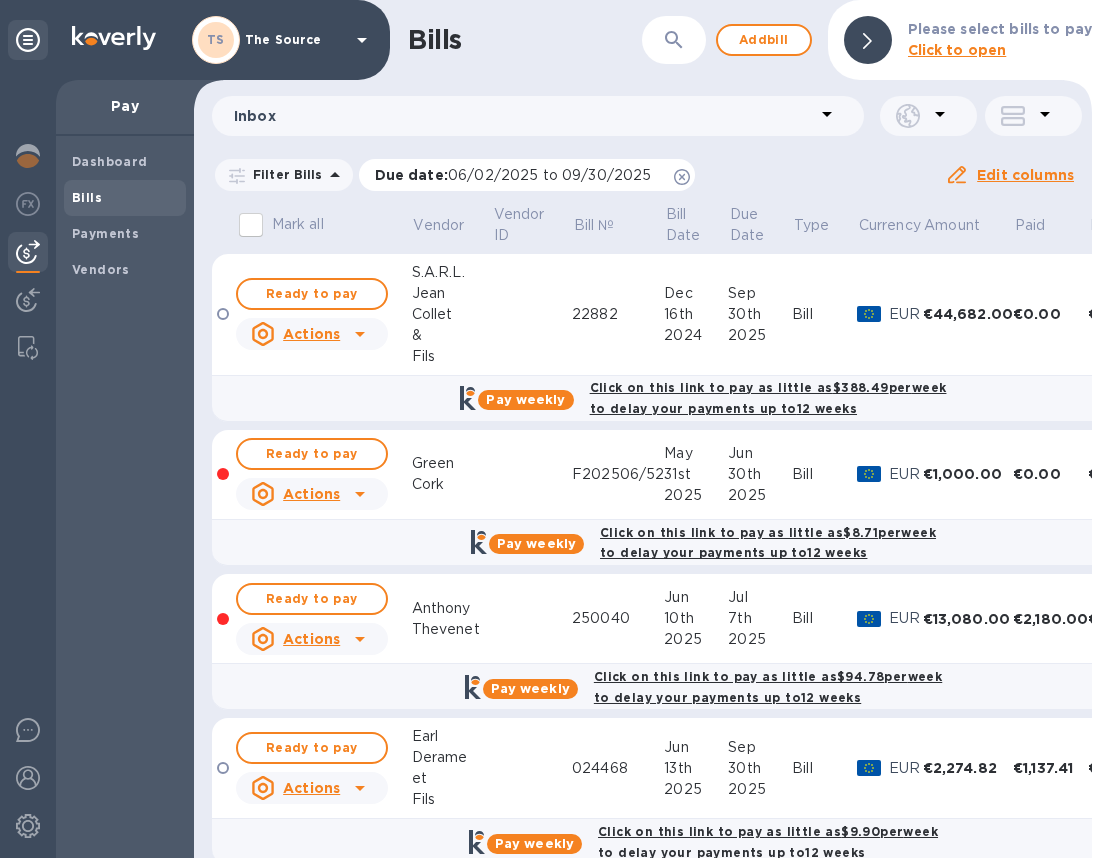 click on "Due date :  06/02/2025 to 09/30/2025" at bounding box center (527, 175) 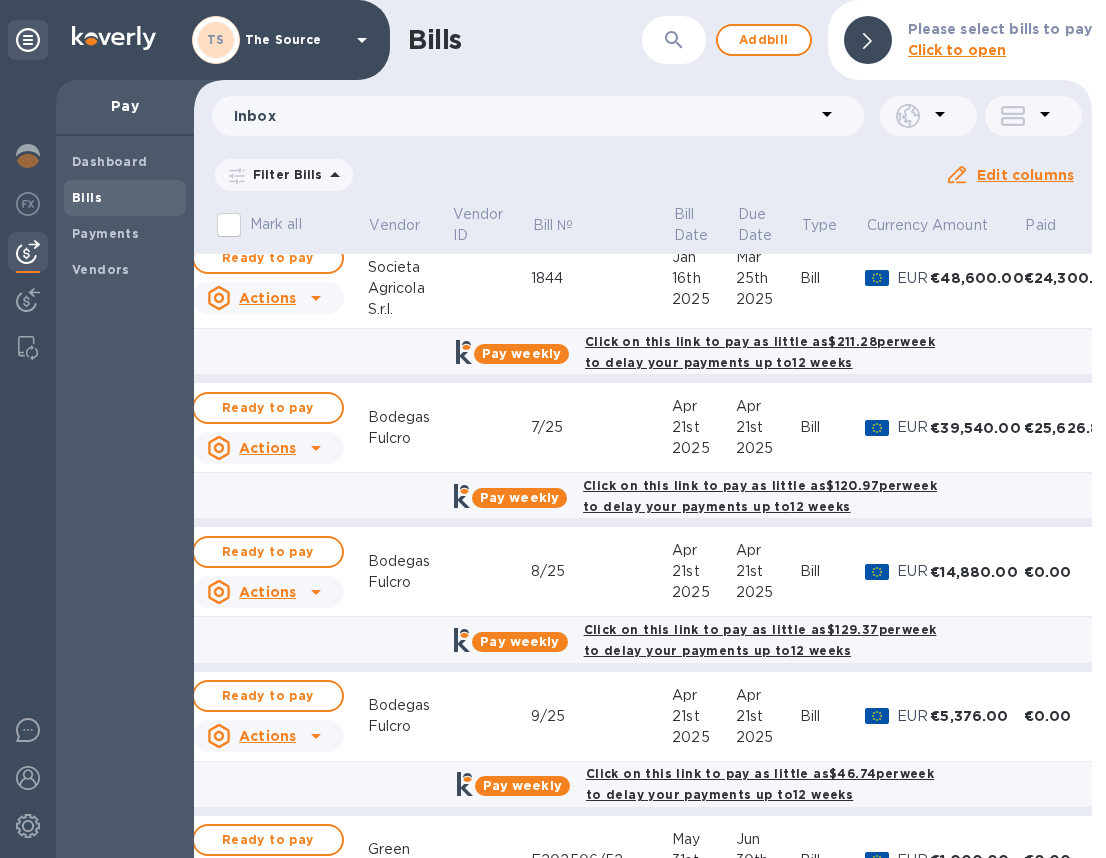 scroll, scrollTop: 1100, scrollLeft: 0, axis: vertical 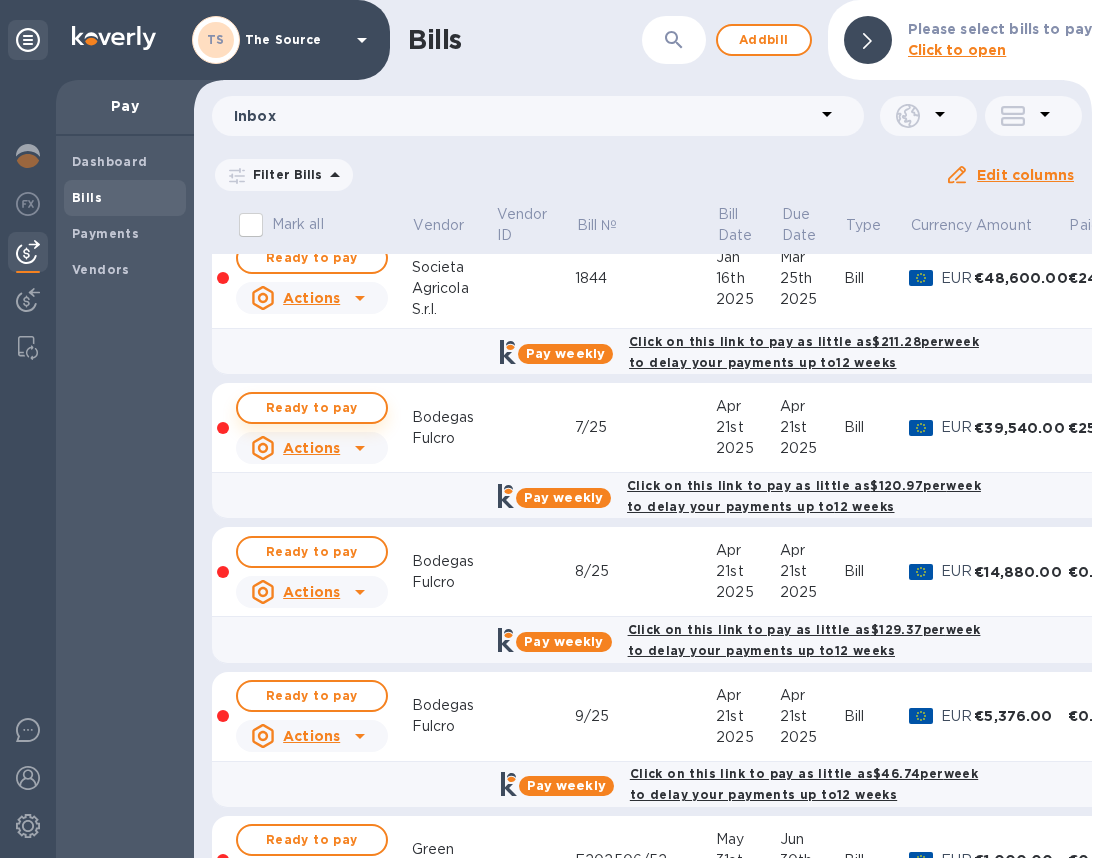 click on "Ready to pay" at bounding box center [312, 408] 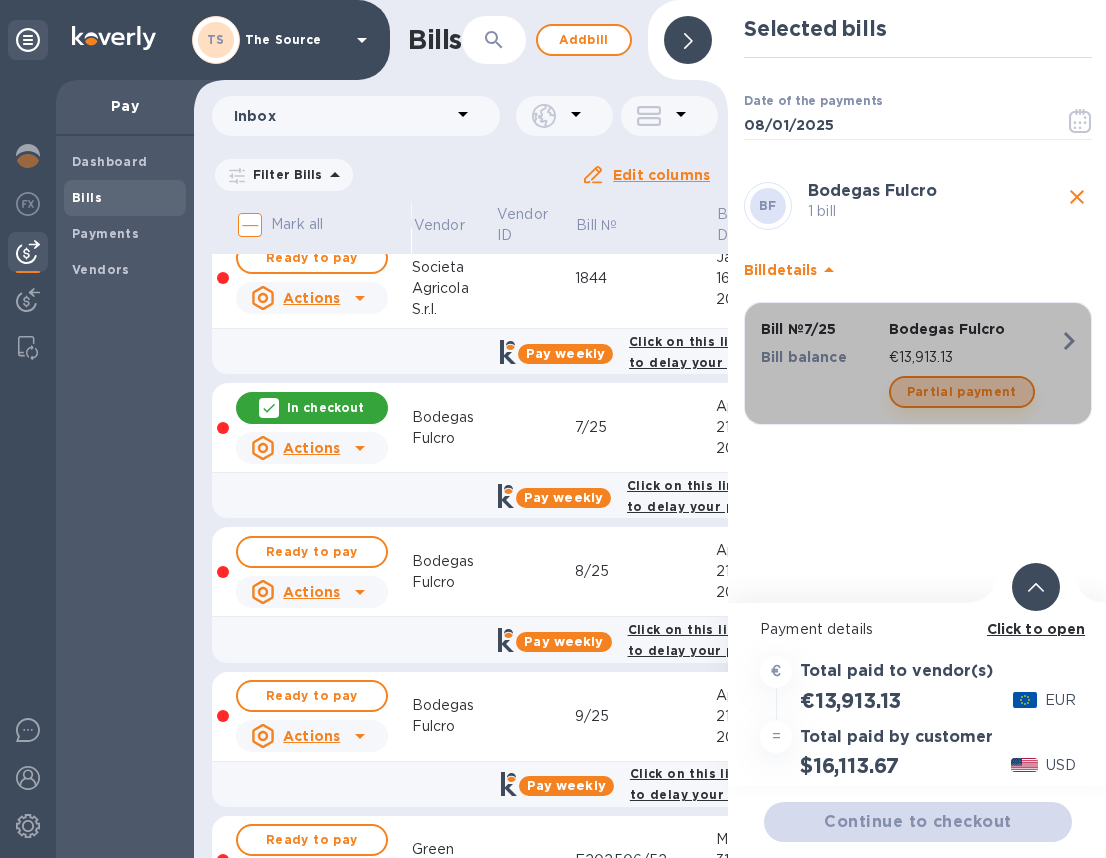 click on "Partial payment" at bounding box center (962, 392) 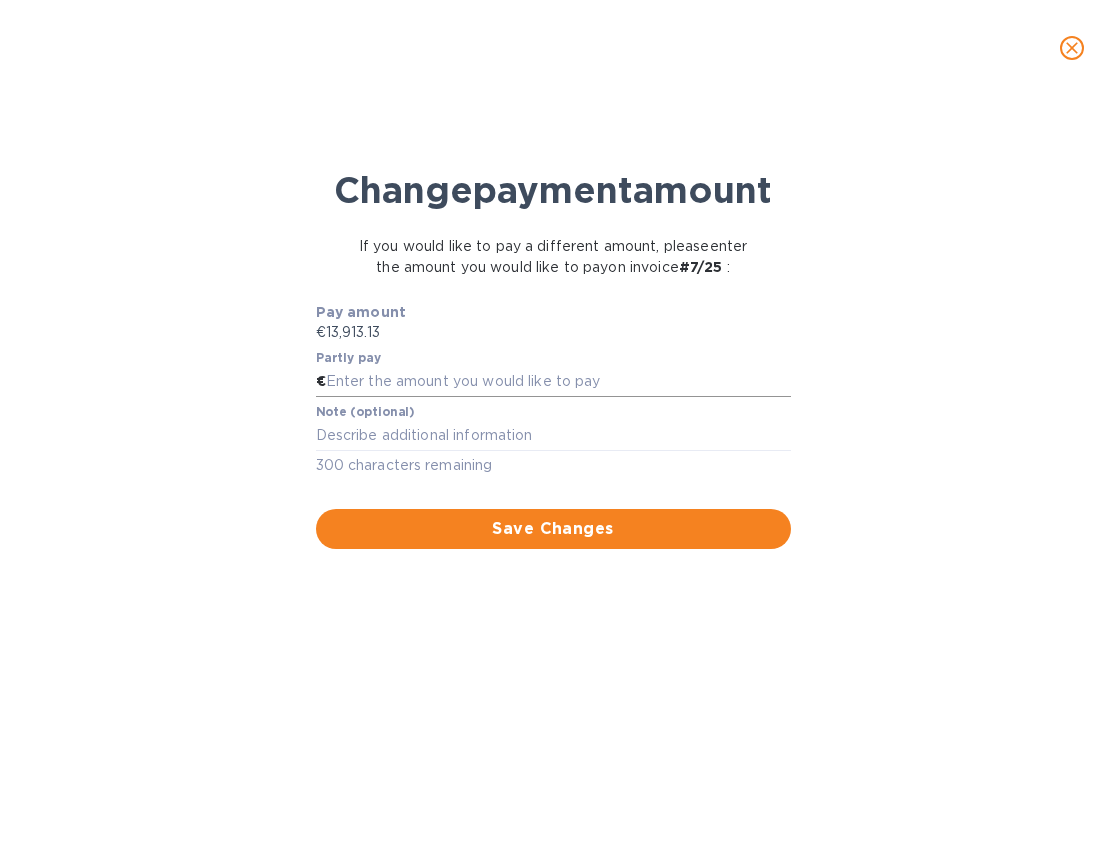 click at bounding box center [558, 382] 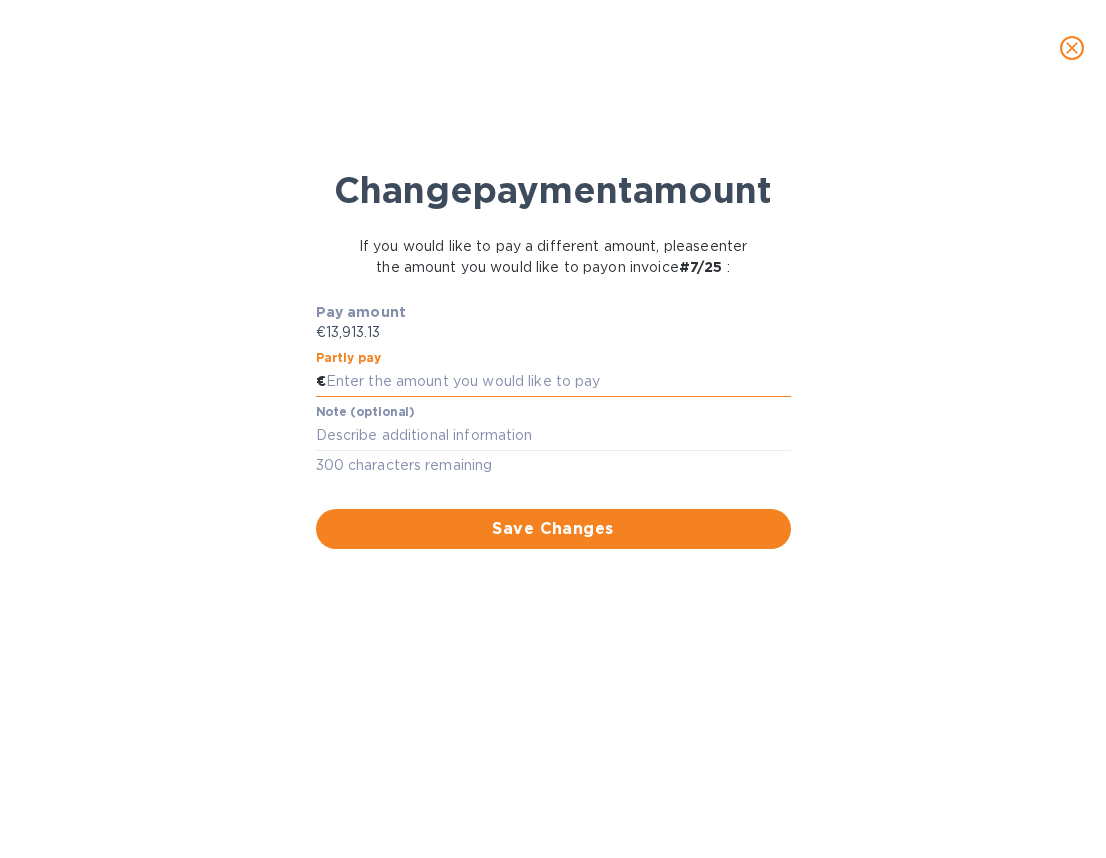 paste on "8,542.29" 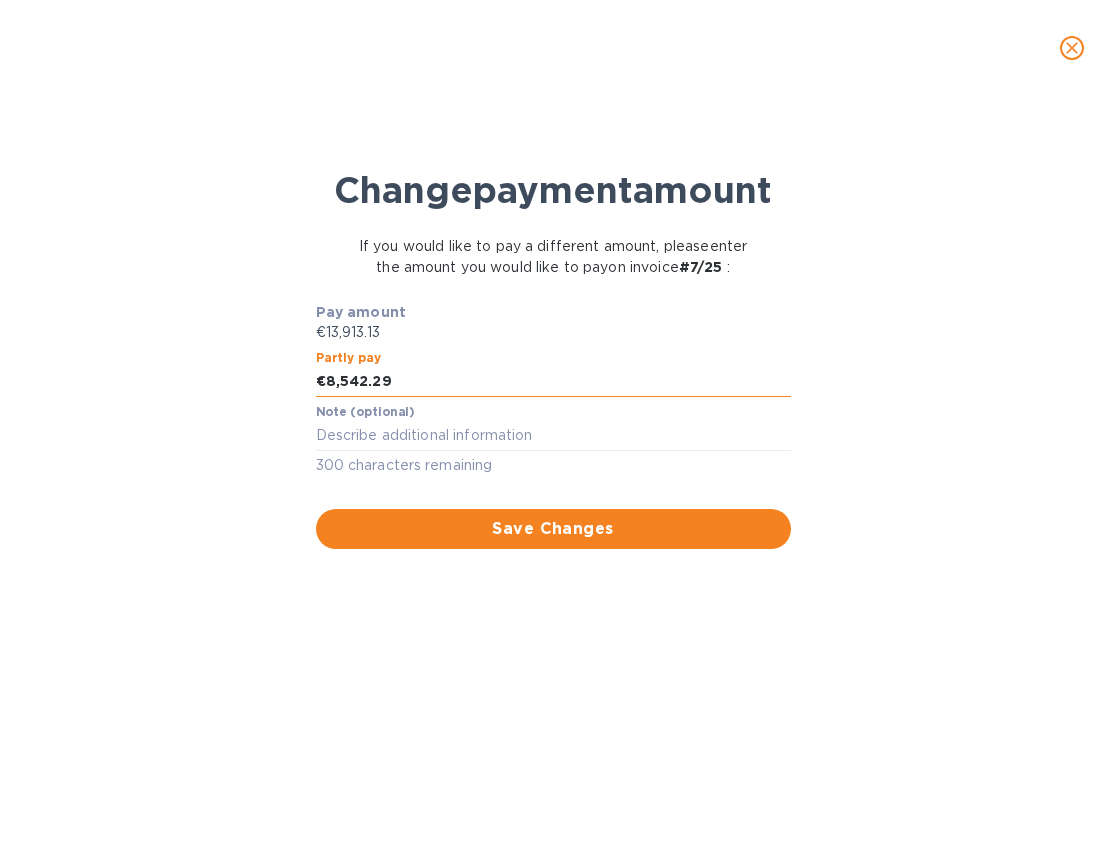 click on "8,542.29" at bounding box center (558, 382) 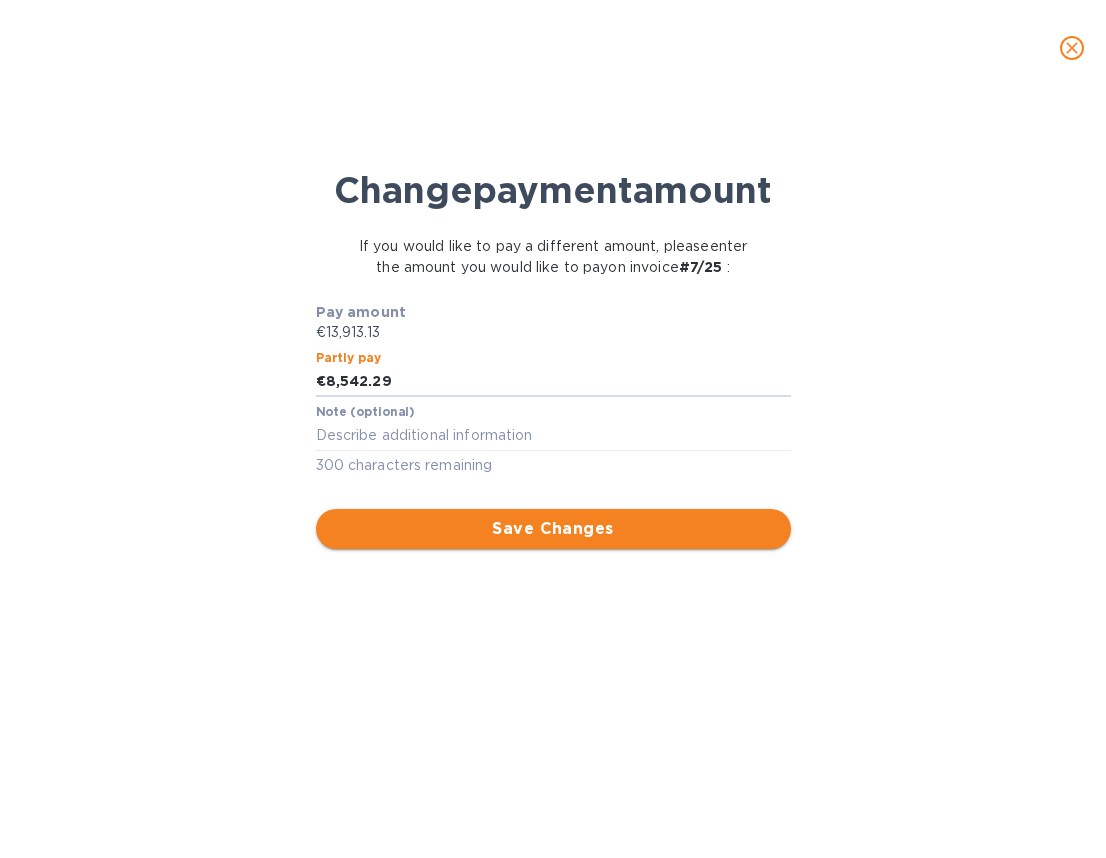 type on "8,542.29" 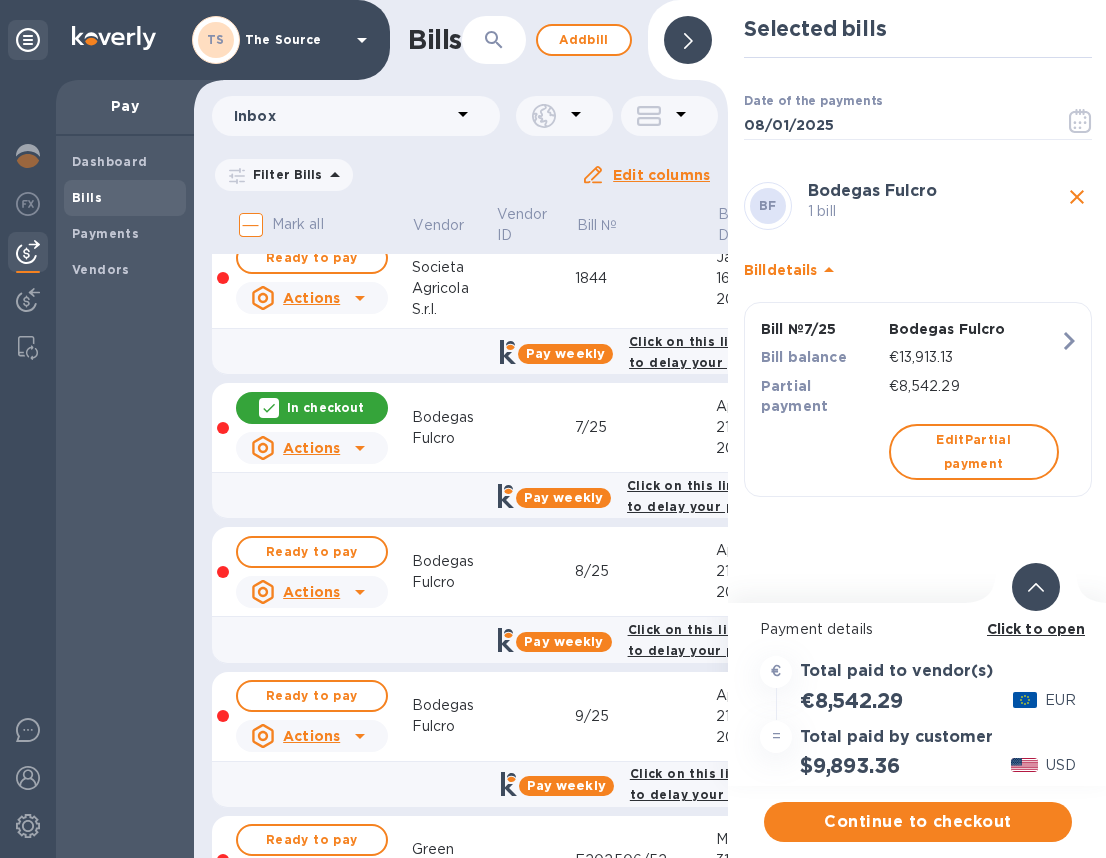 click 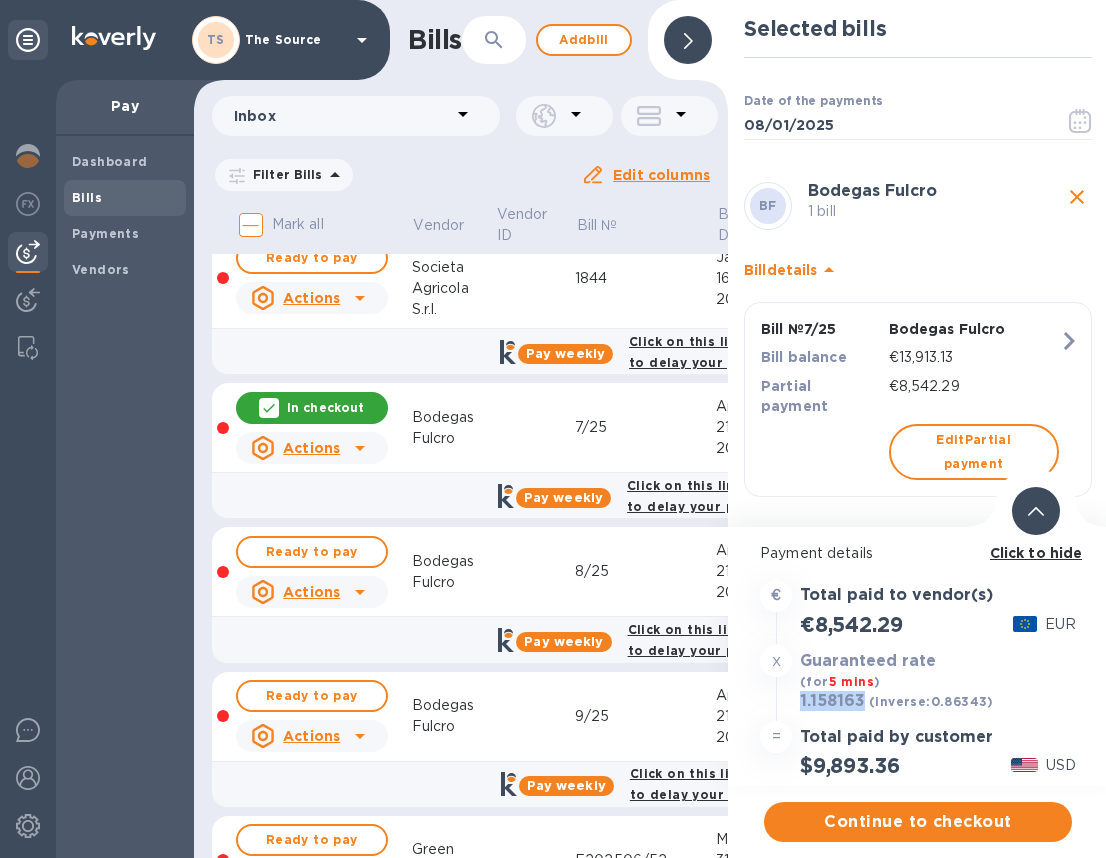 drag, startPoint x: 863, startPoint y: 697, endPoint x: 801, endPoint y: 700, distance: 62.072536 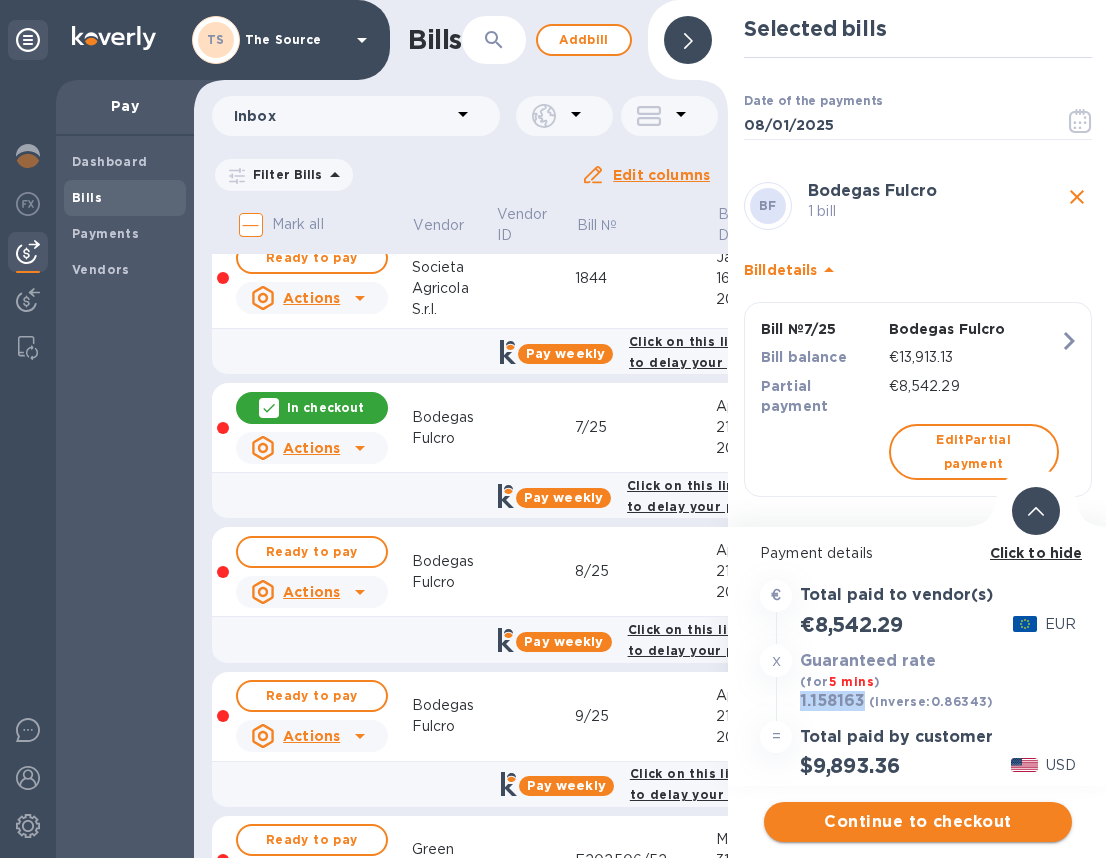 click on "Continue to checkout" at bounding box center [918, 822] 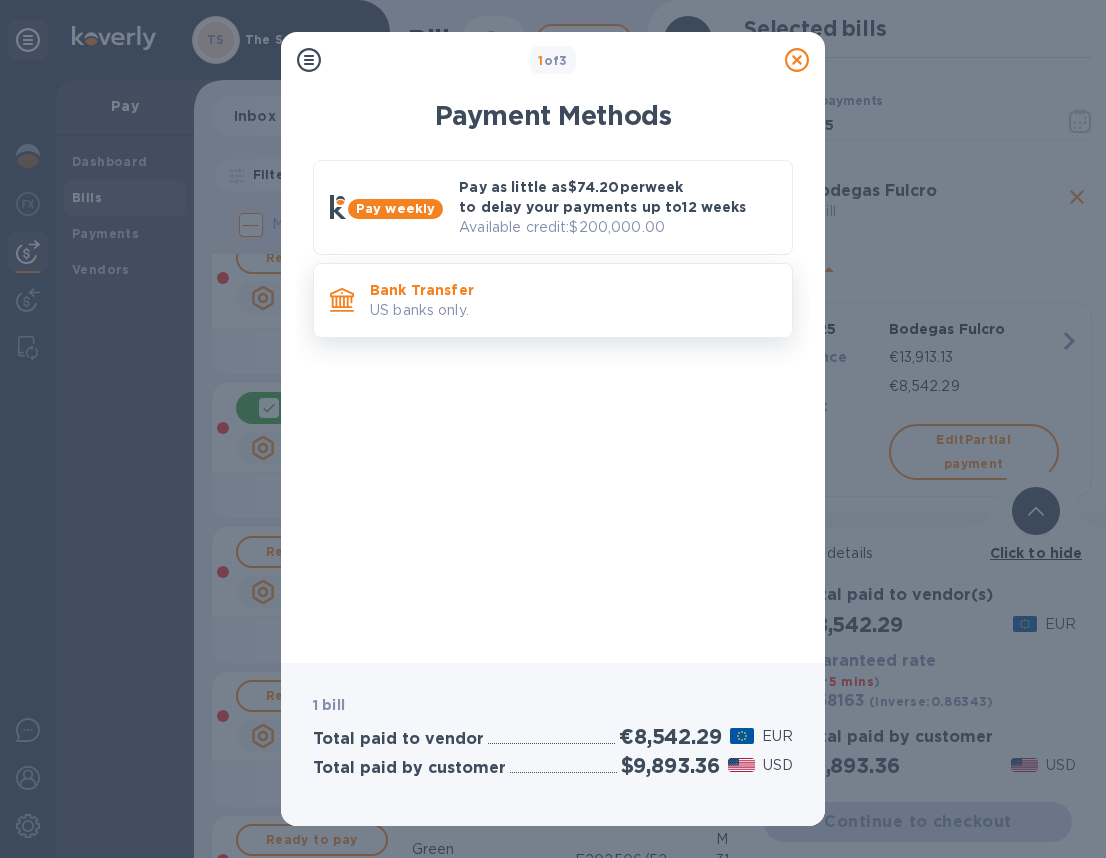 click on "Bank Transfer" at bounding box center [573, 290] 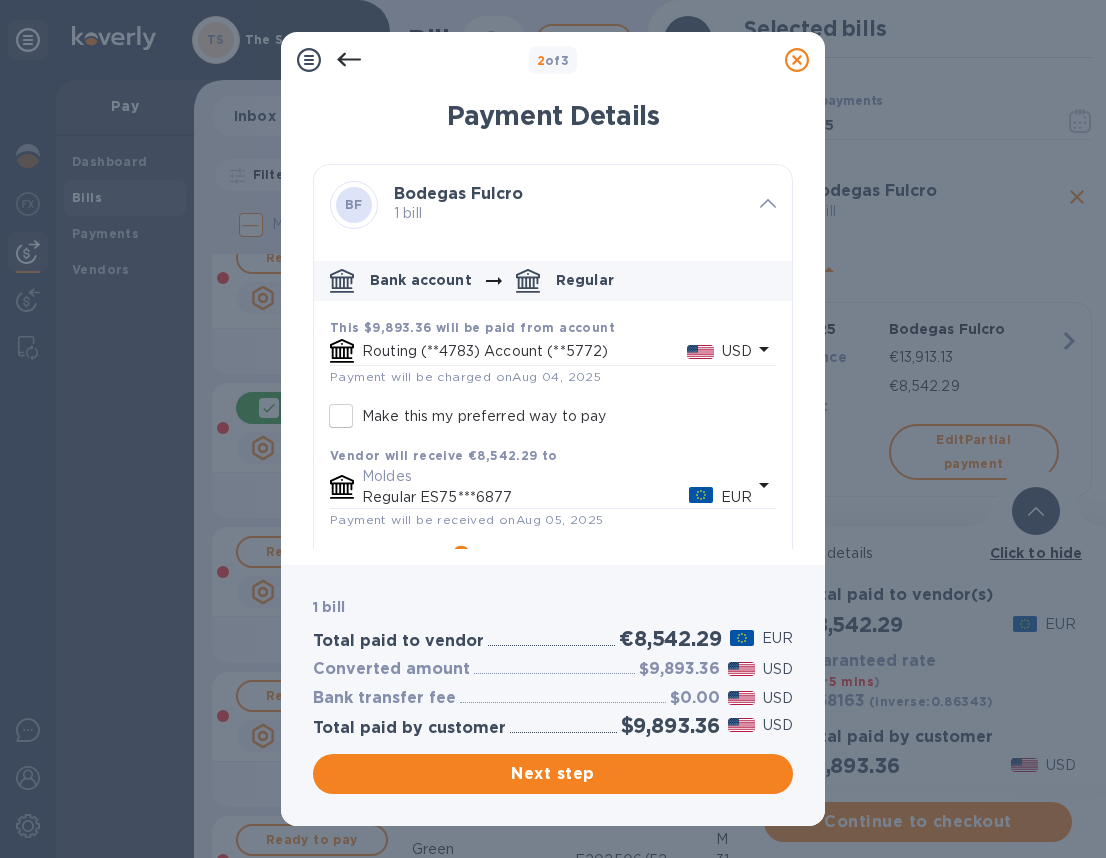 click 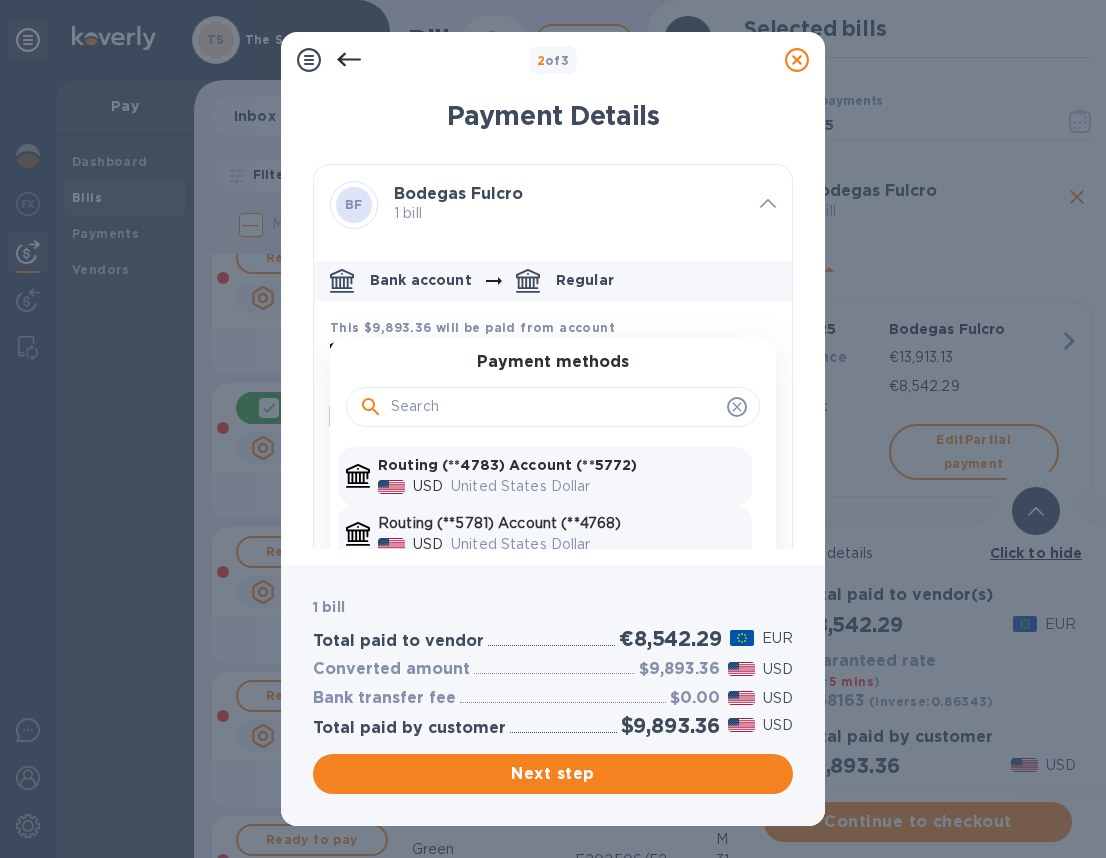 click on "United States Dollar" at bounding box center [597, 544] 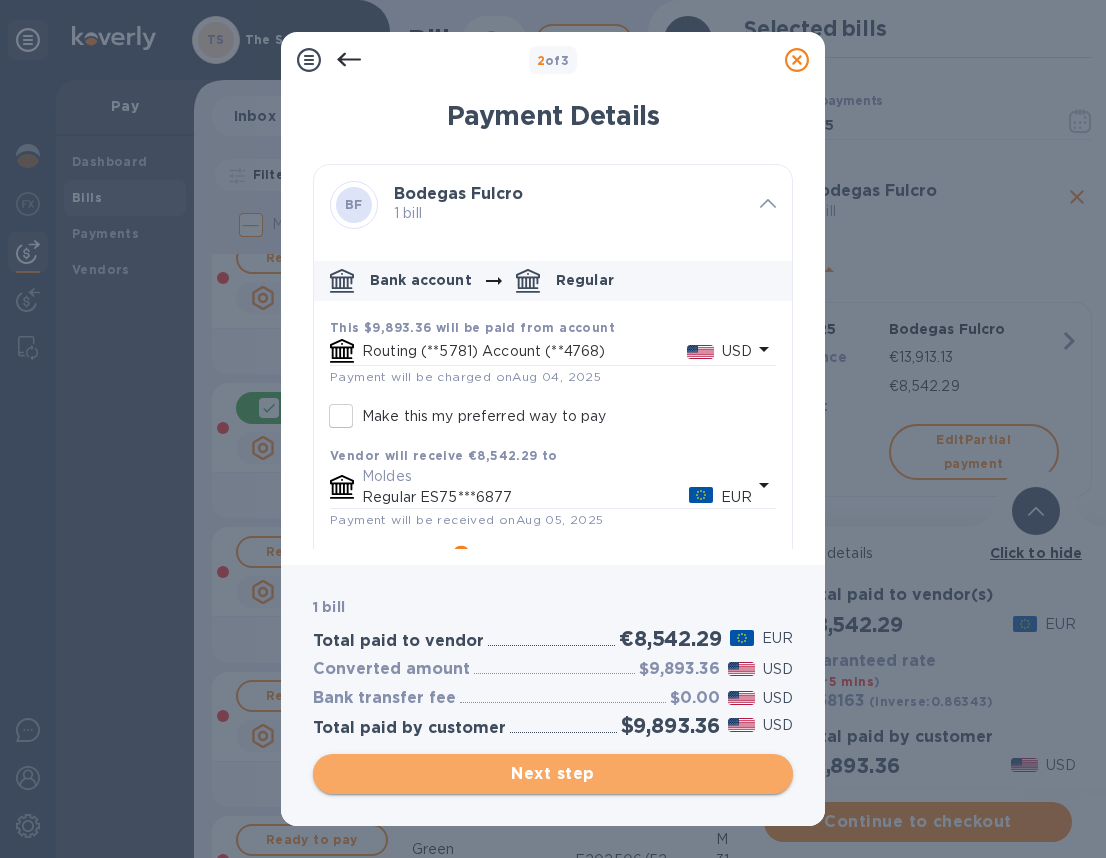 click on "Next step" at bounding box center [553, 774] 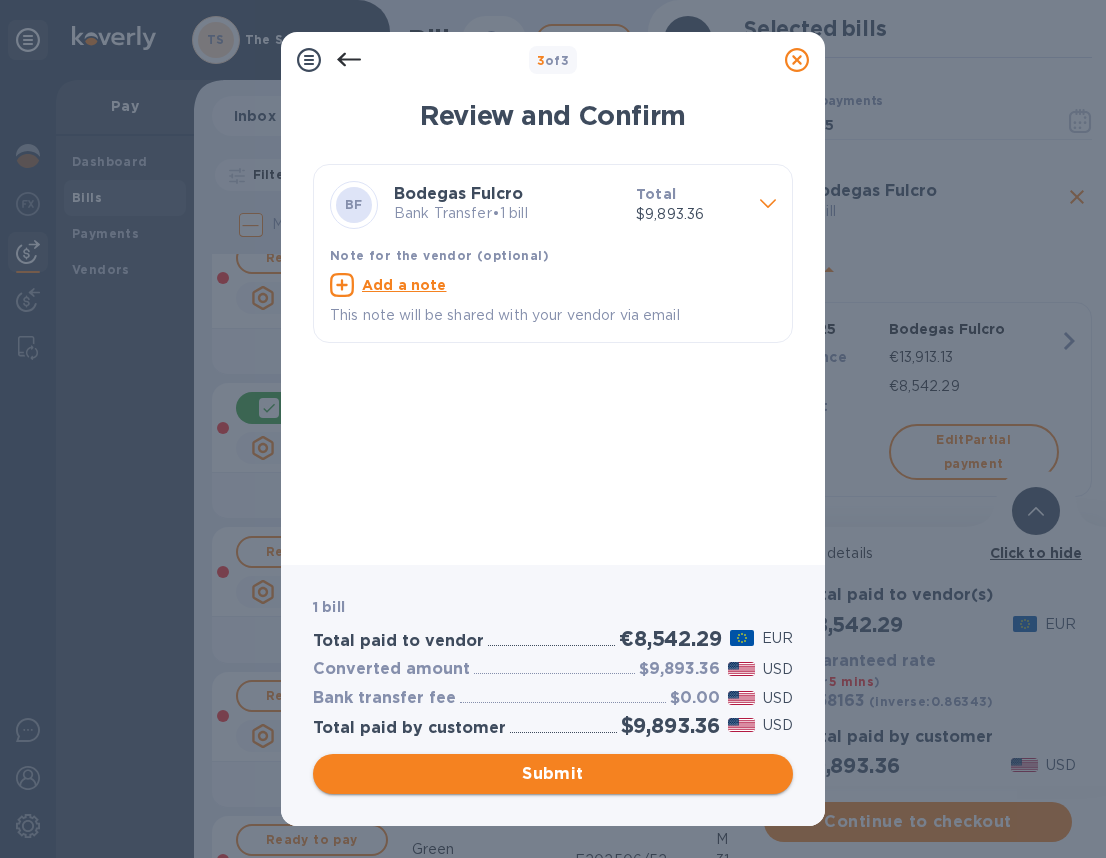 click on "Submit" at bounding box center (553, 774) 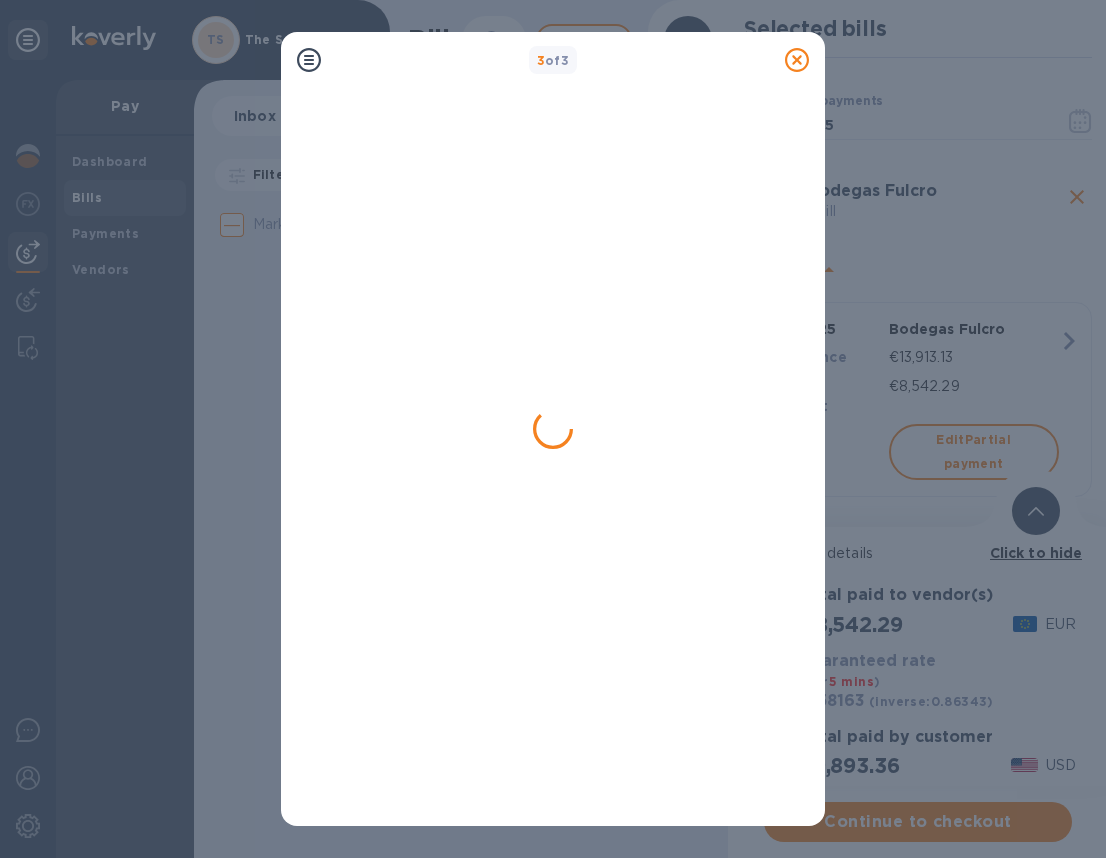 scroll, scrollTop: 0, scrollLeft: 0, axis: both 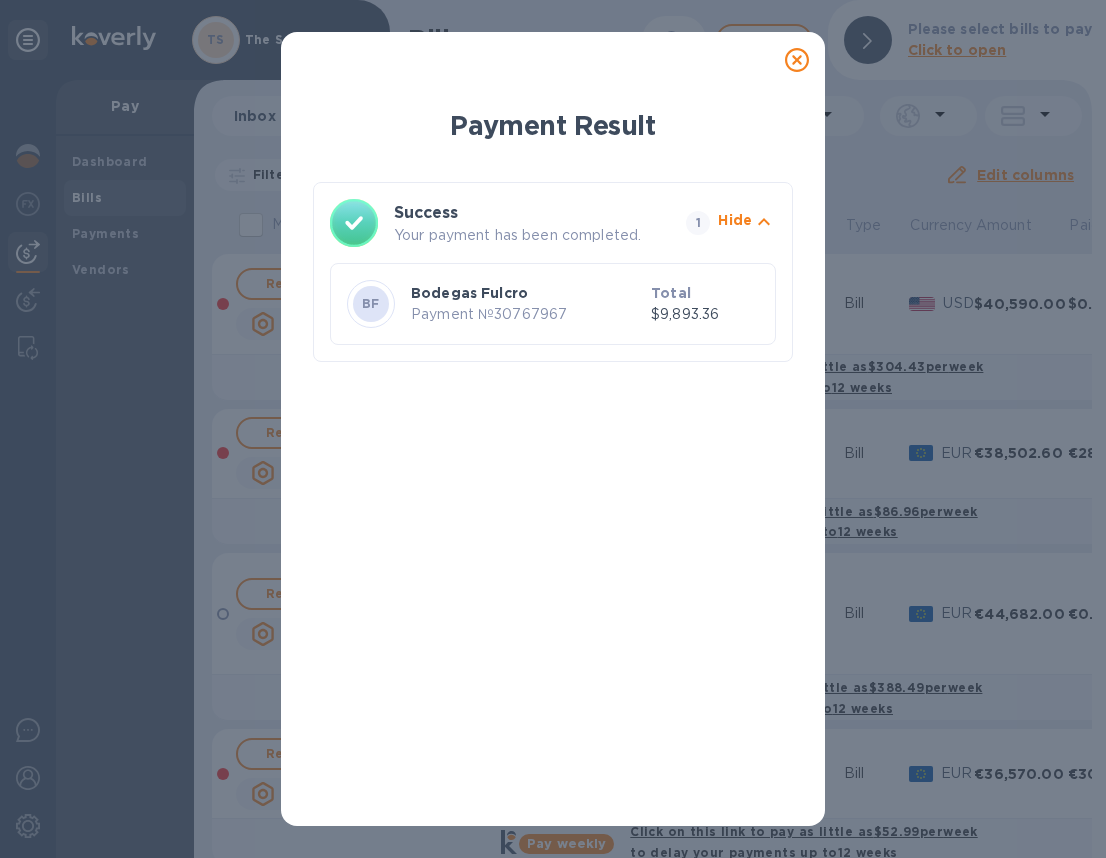 click 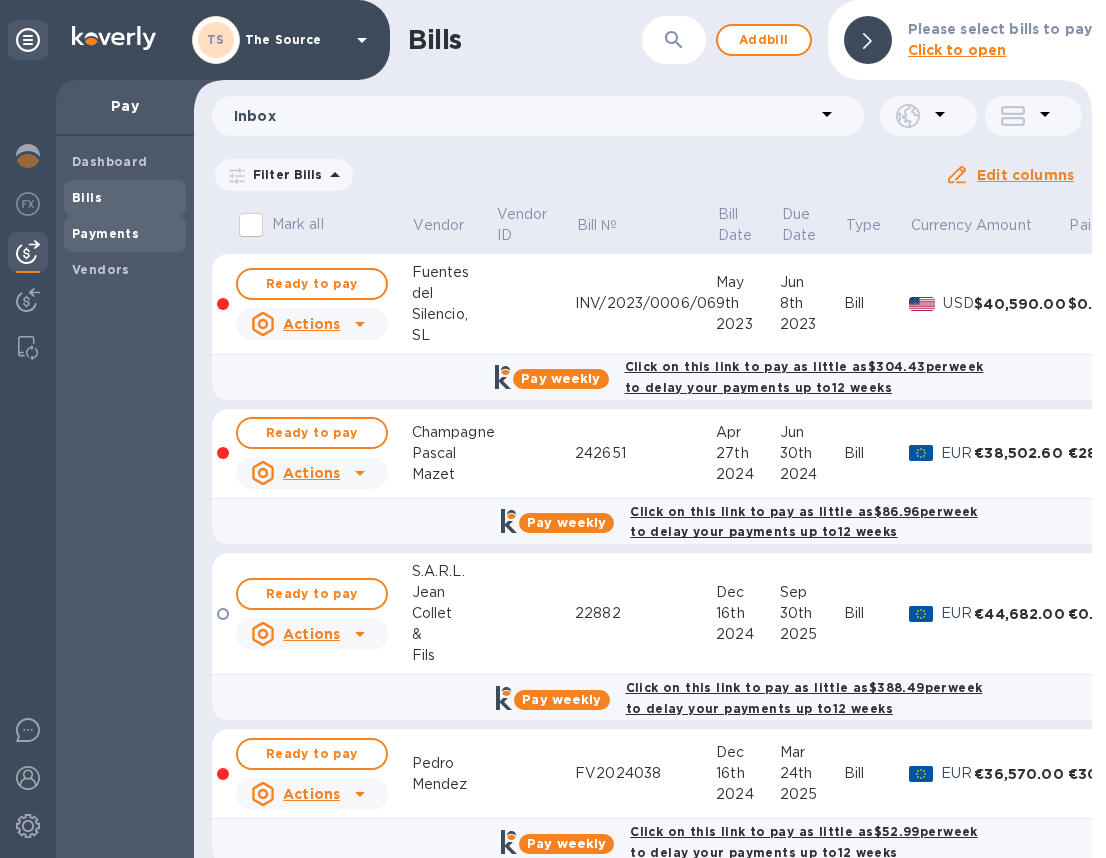click on "Payments" at bounding box center [125, 234] 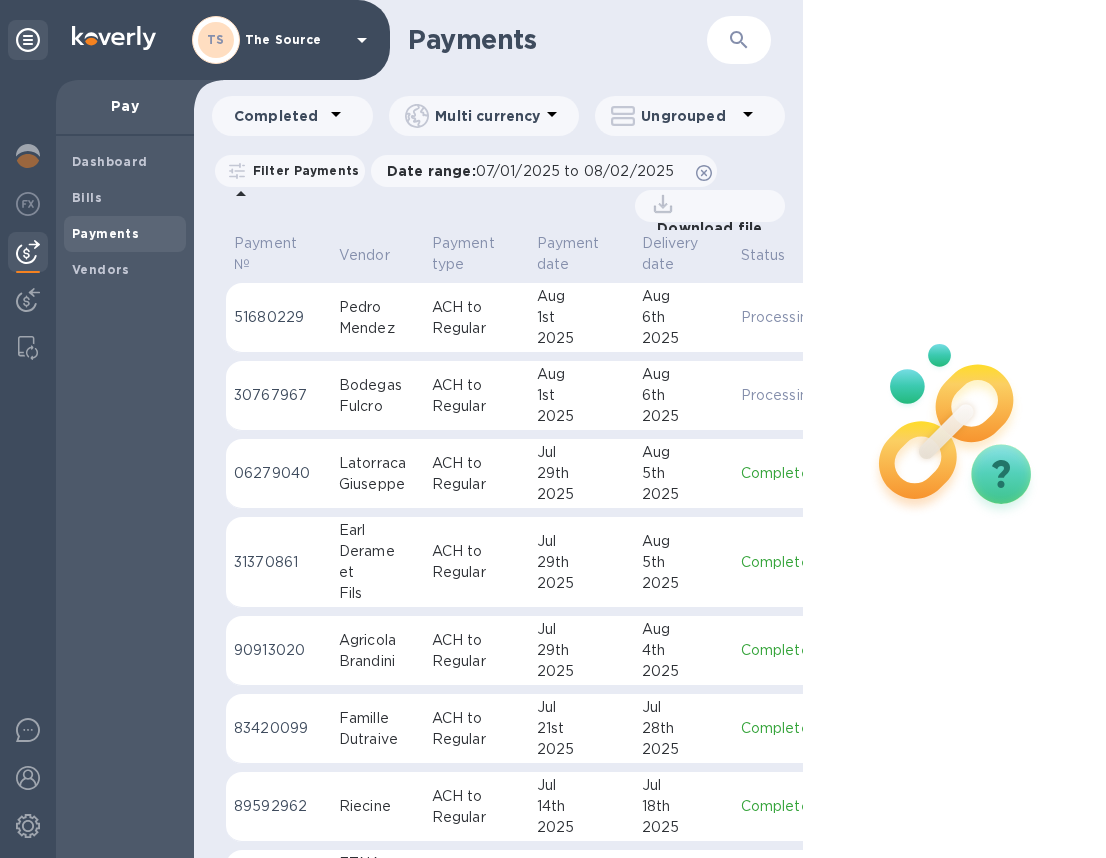 click on "Fulcro" at bounding box center [377, 406] 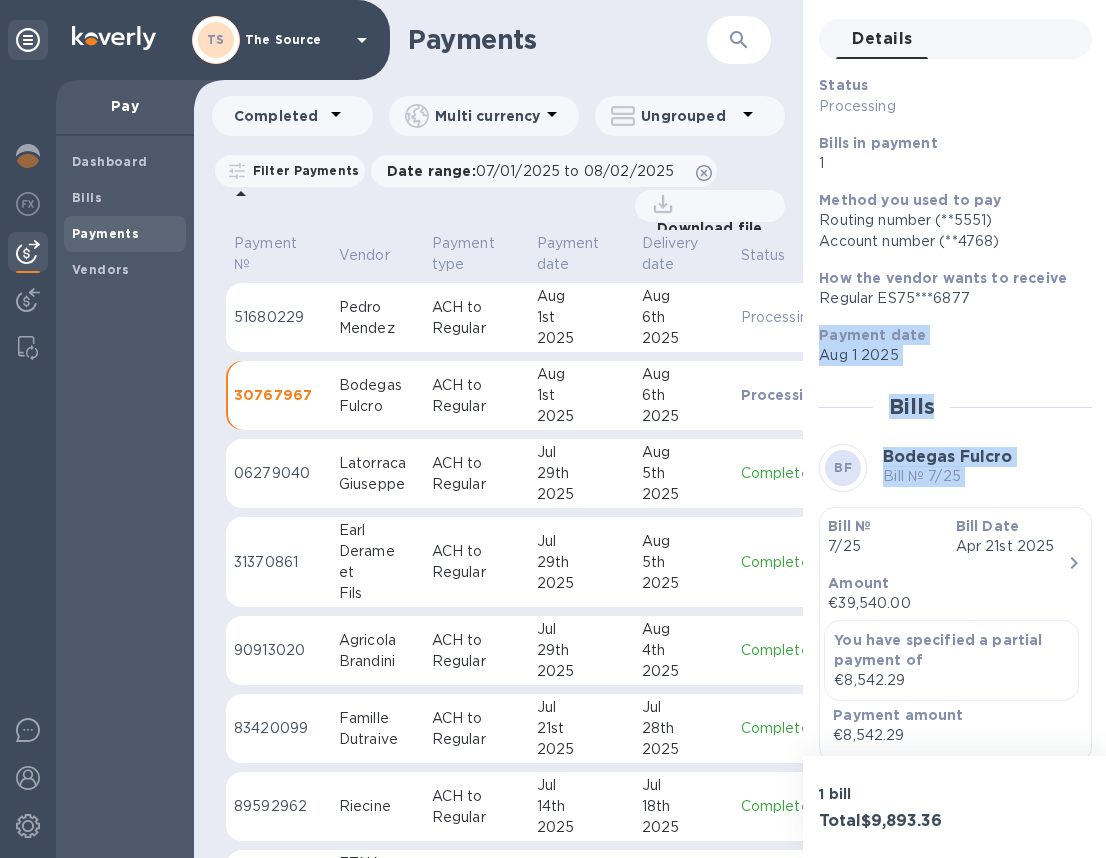 scroll, scrollTop: 259, scrollLeft: 0, axis: vertical 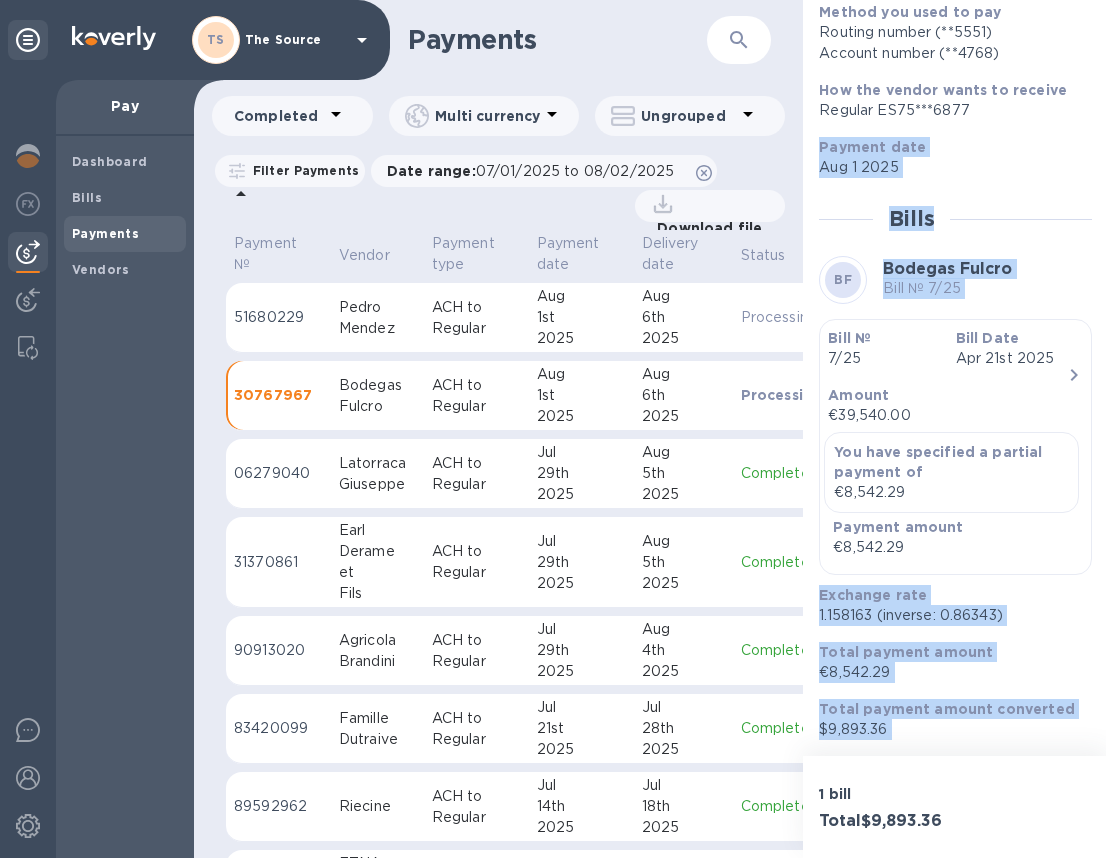 drag, startPoint x: 823, startPoint y: 407, endPoint x: 922, endPoint y: 768, distance: 374.32874 